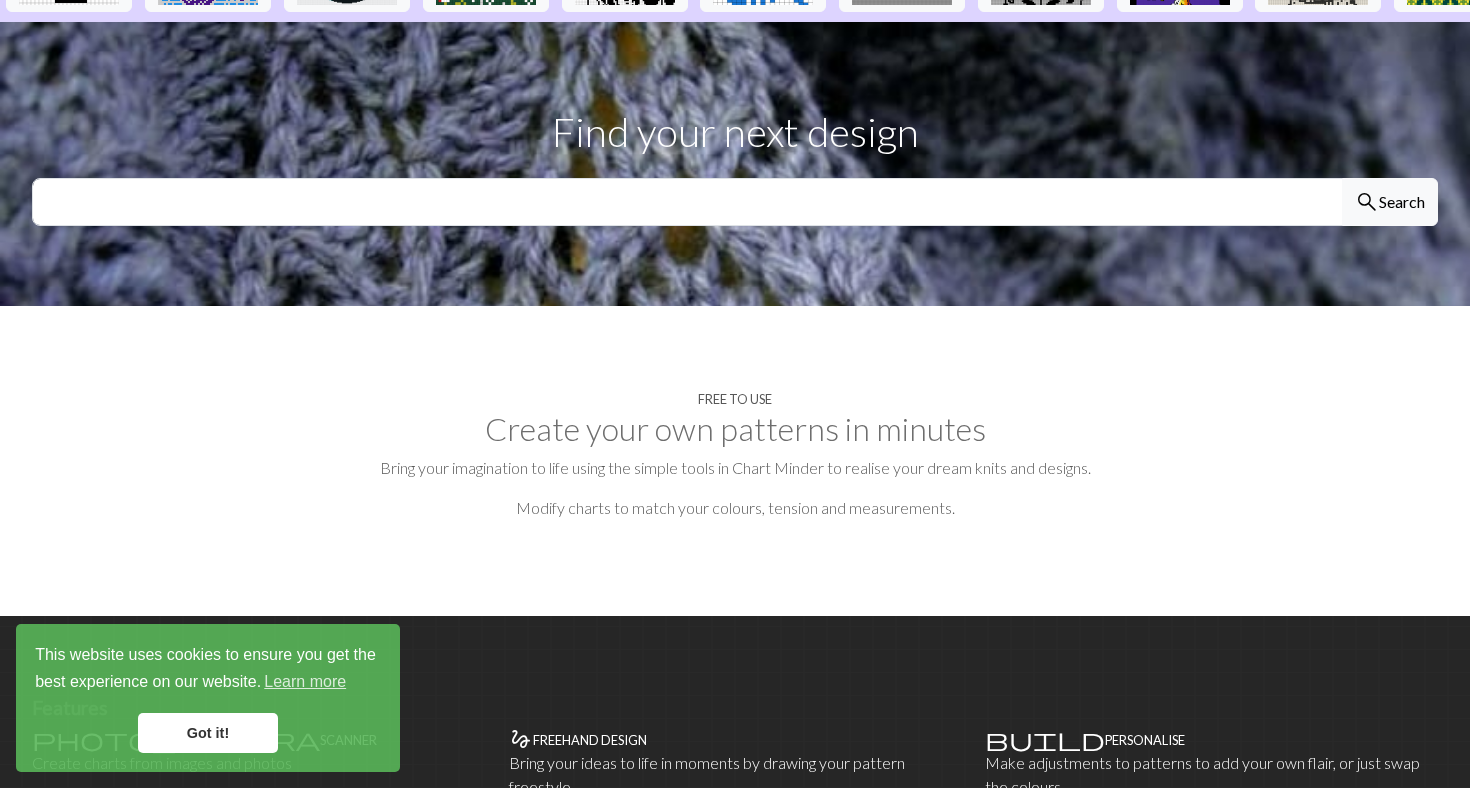 scroll, scrollTop: 704, scrollLeft: 0, axis: vertical 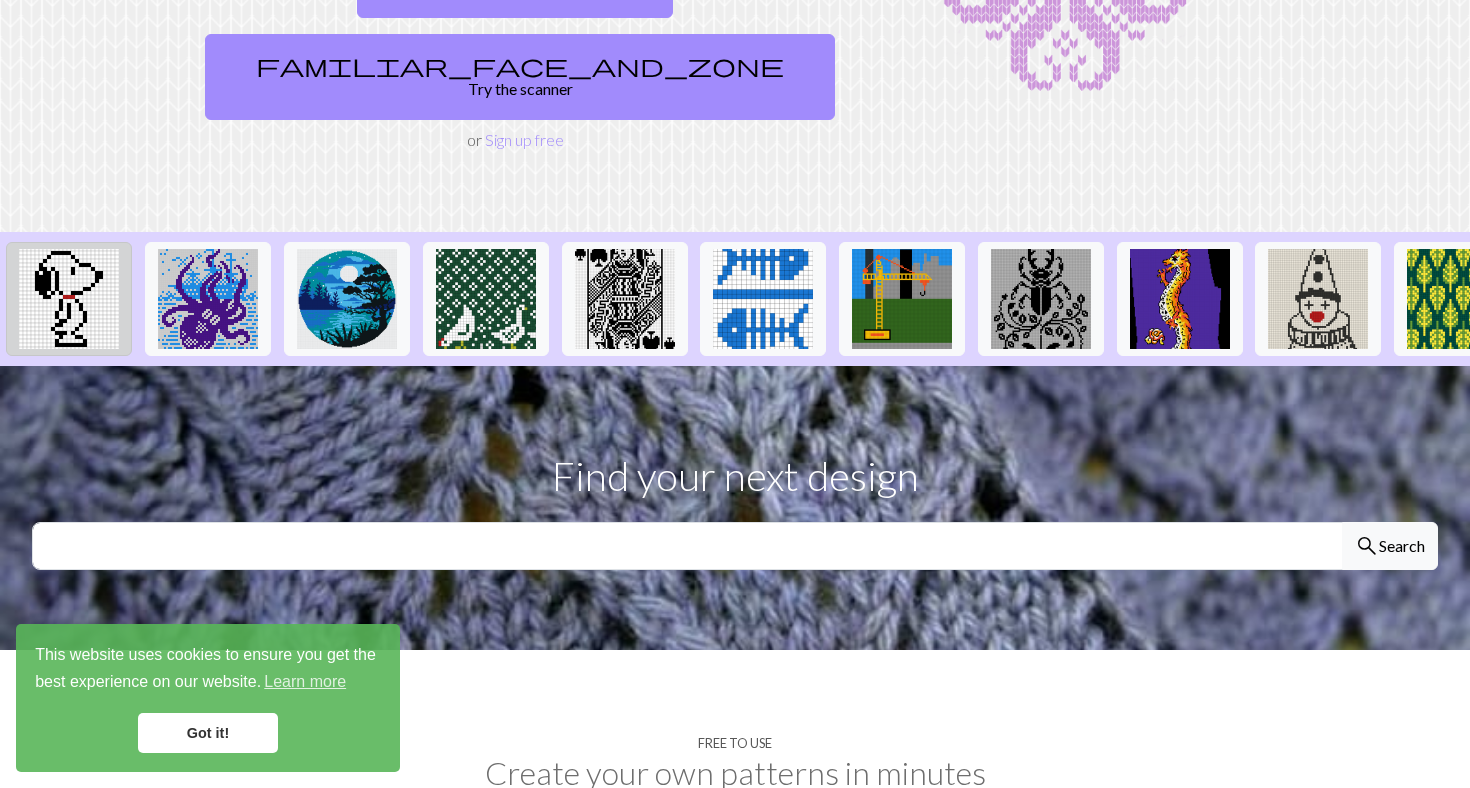 click at bounding box center (69, 299) 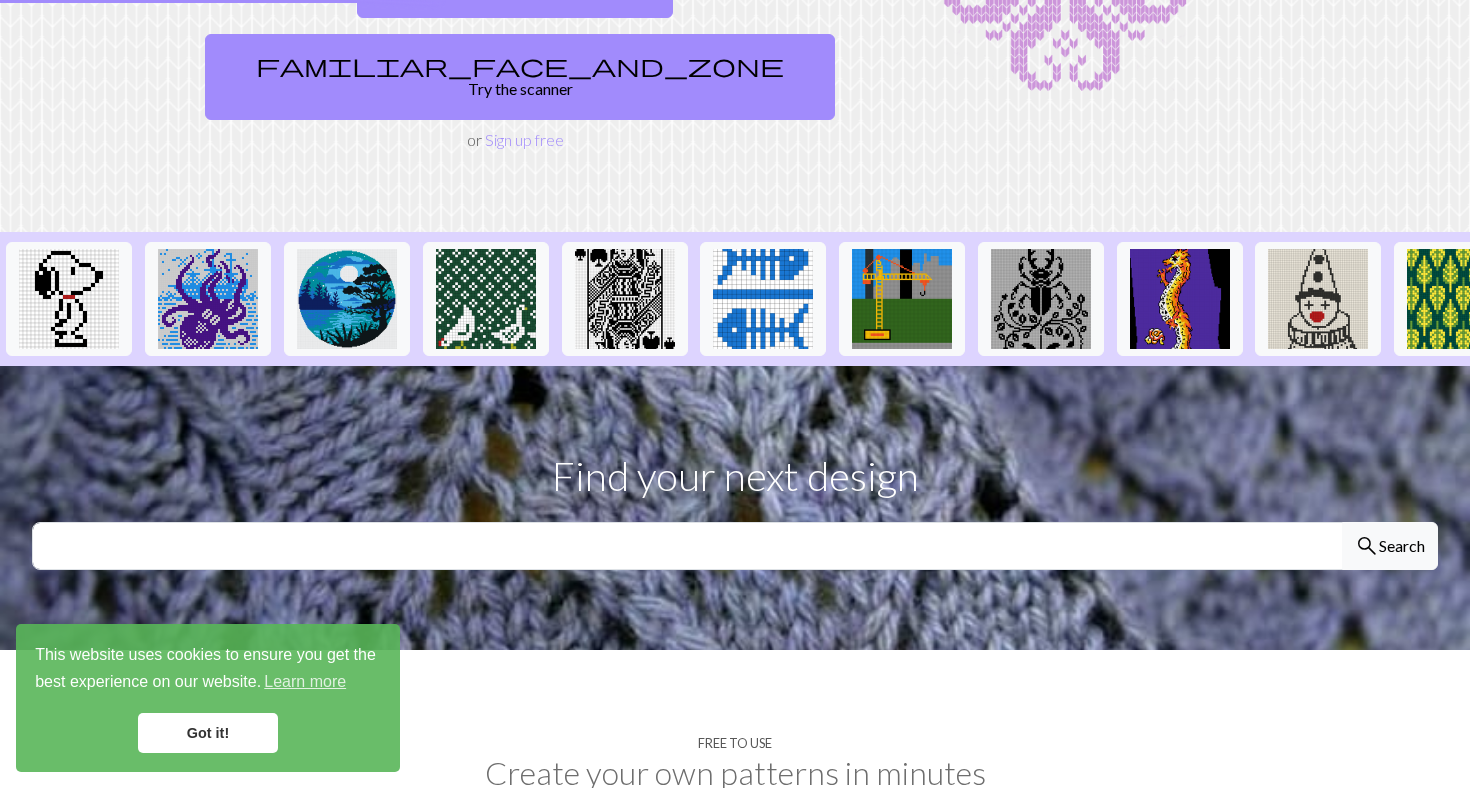 scroll, scrollTop: 0, scrollLeft: 0, axis: both 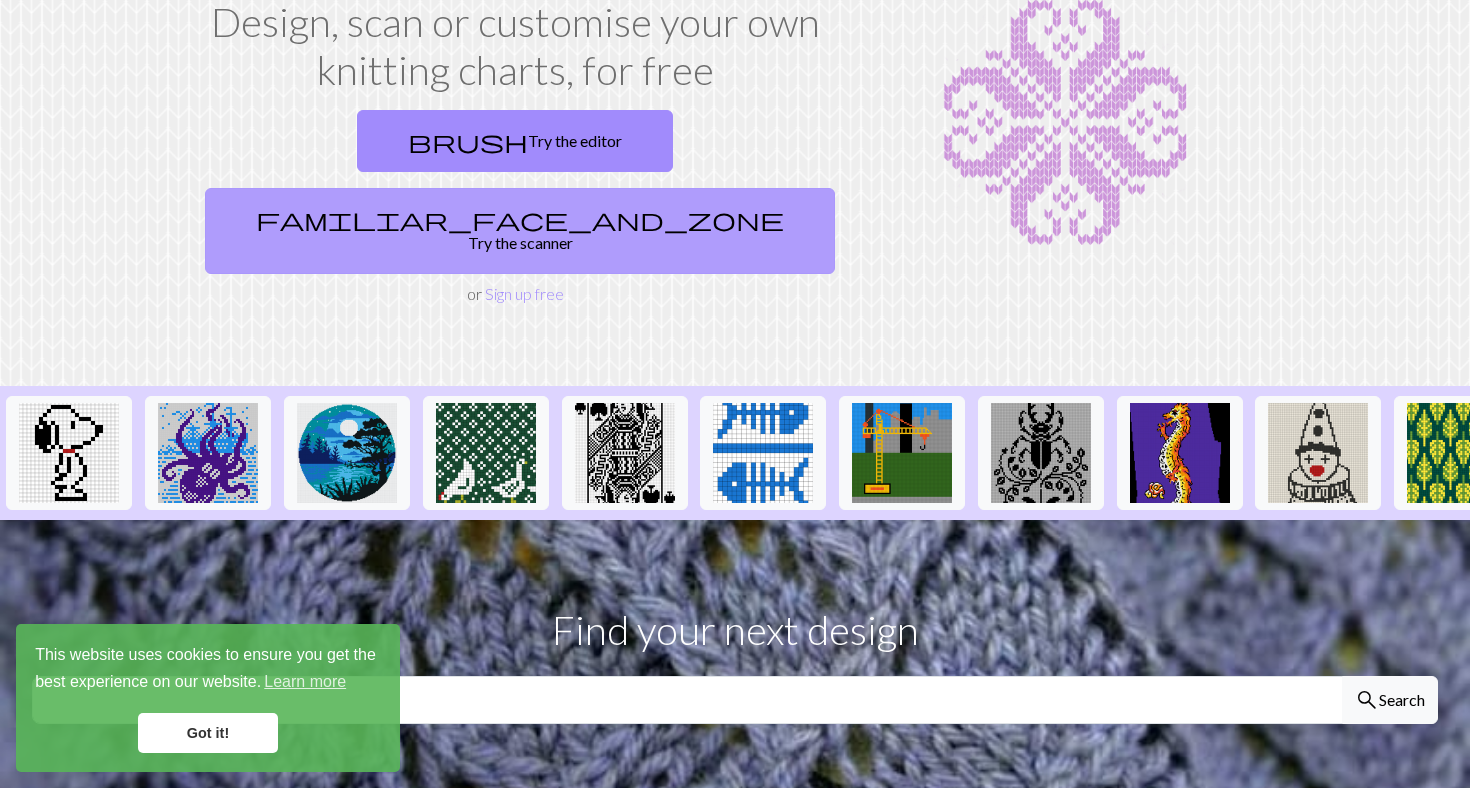 click on "familiar_face_and_zone  Try the scanner" at bounding box center (520, 231) 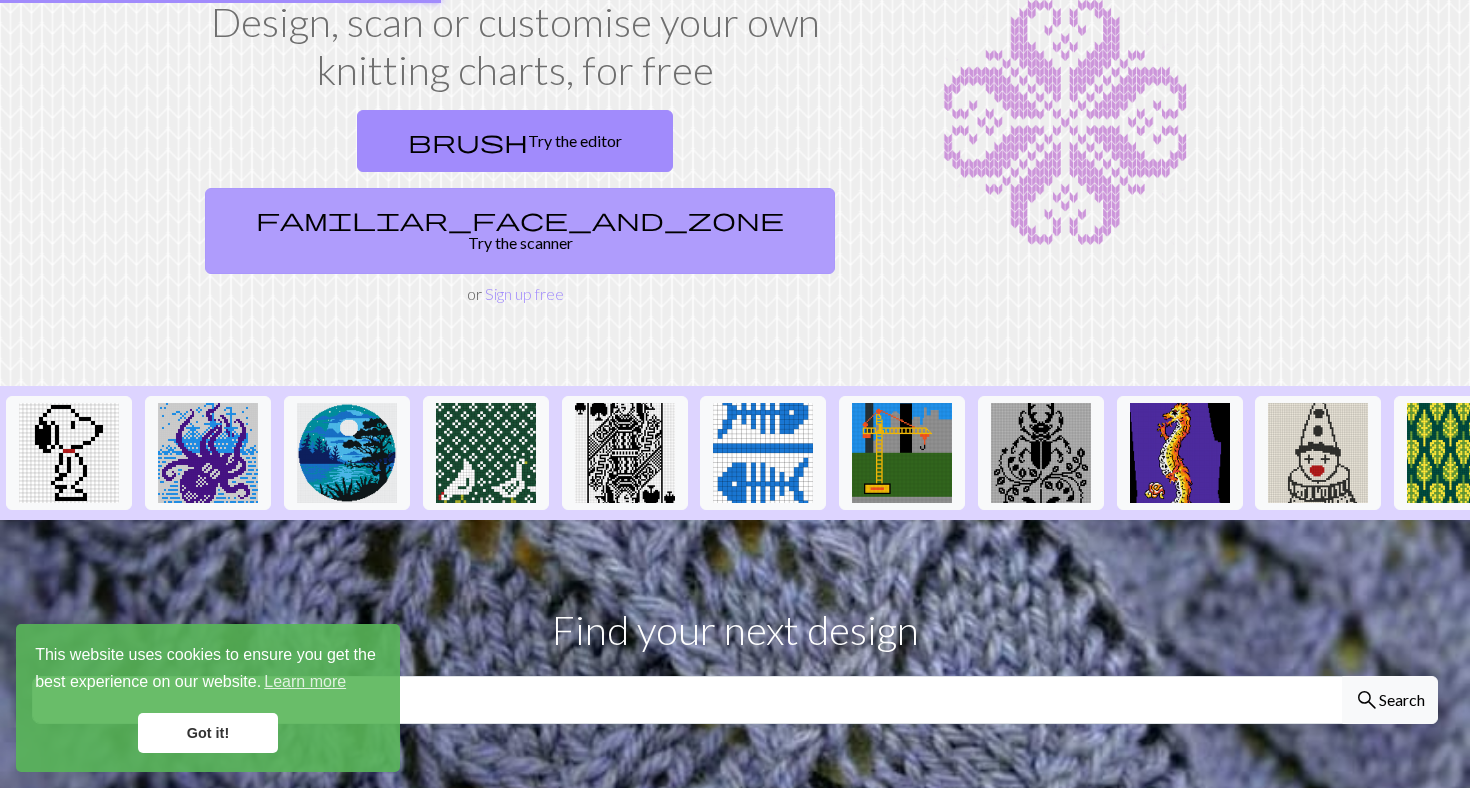 scroll, scrollTop: 0, scrollLeft: 0, axis: both 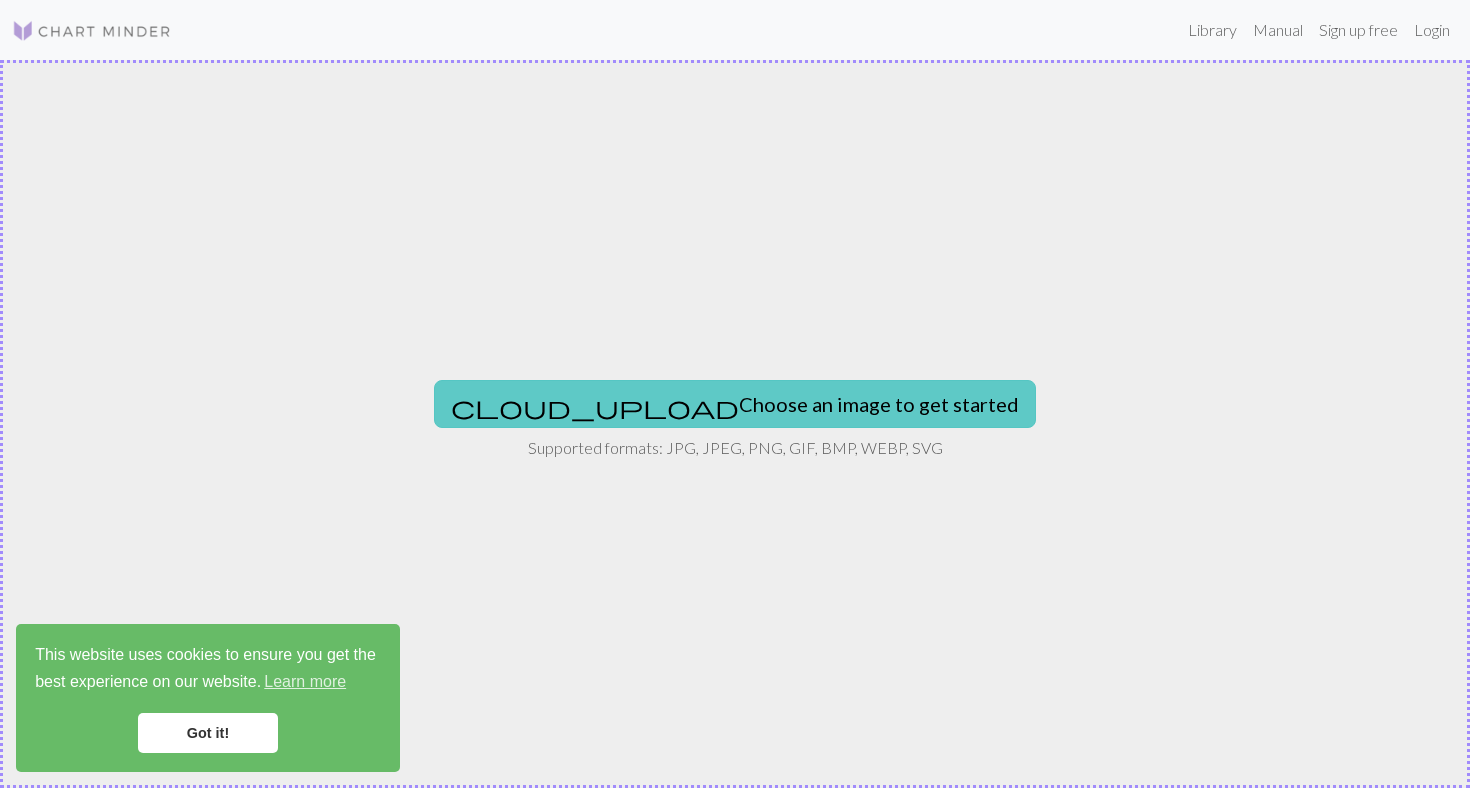 click on "cloud_upload  Choose an image to get started" at bounding box center (735, 404) 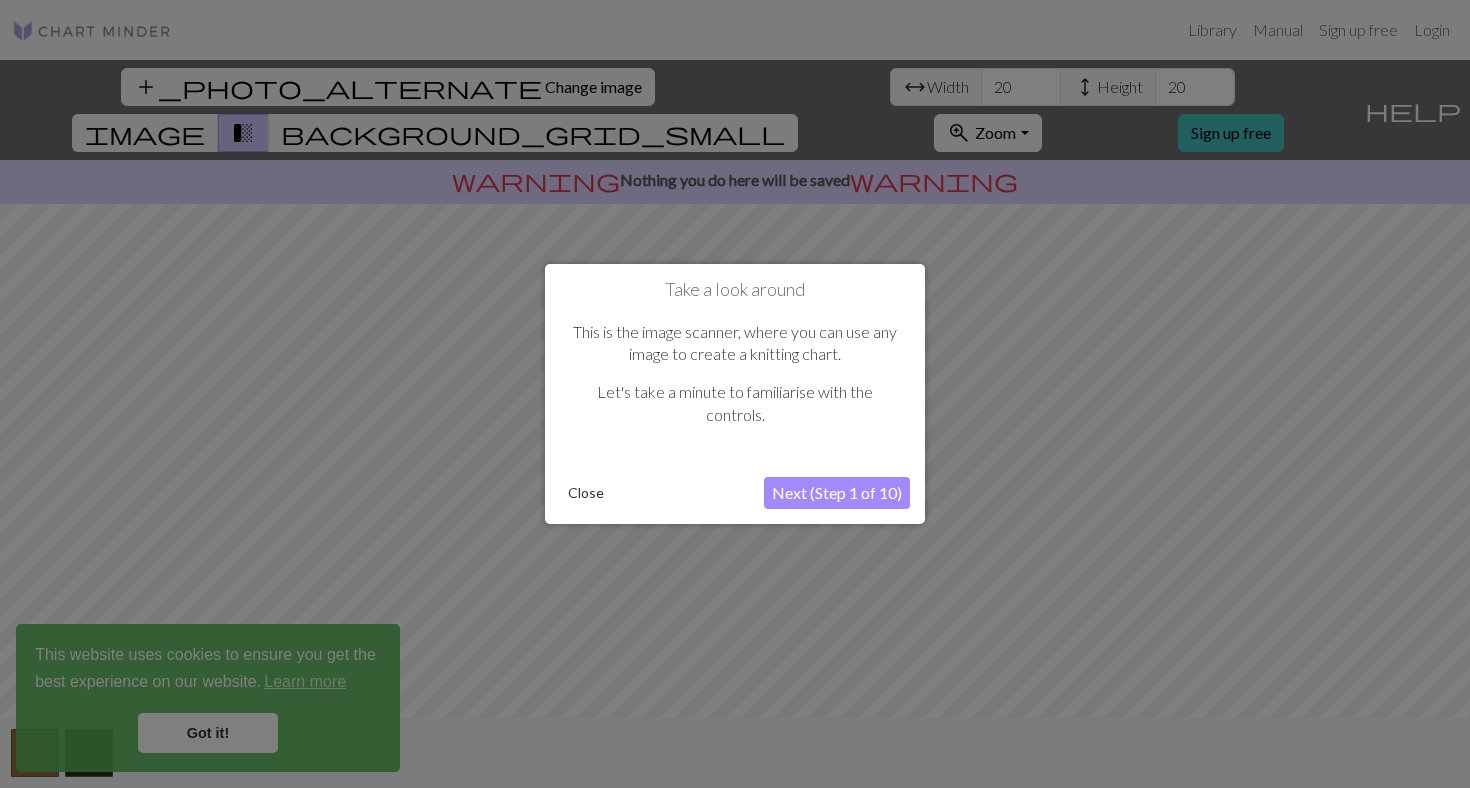click on "Next (Step 1 of 10)" at bounding box center [837, 493] 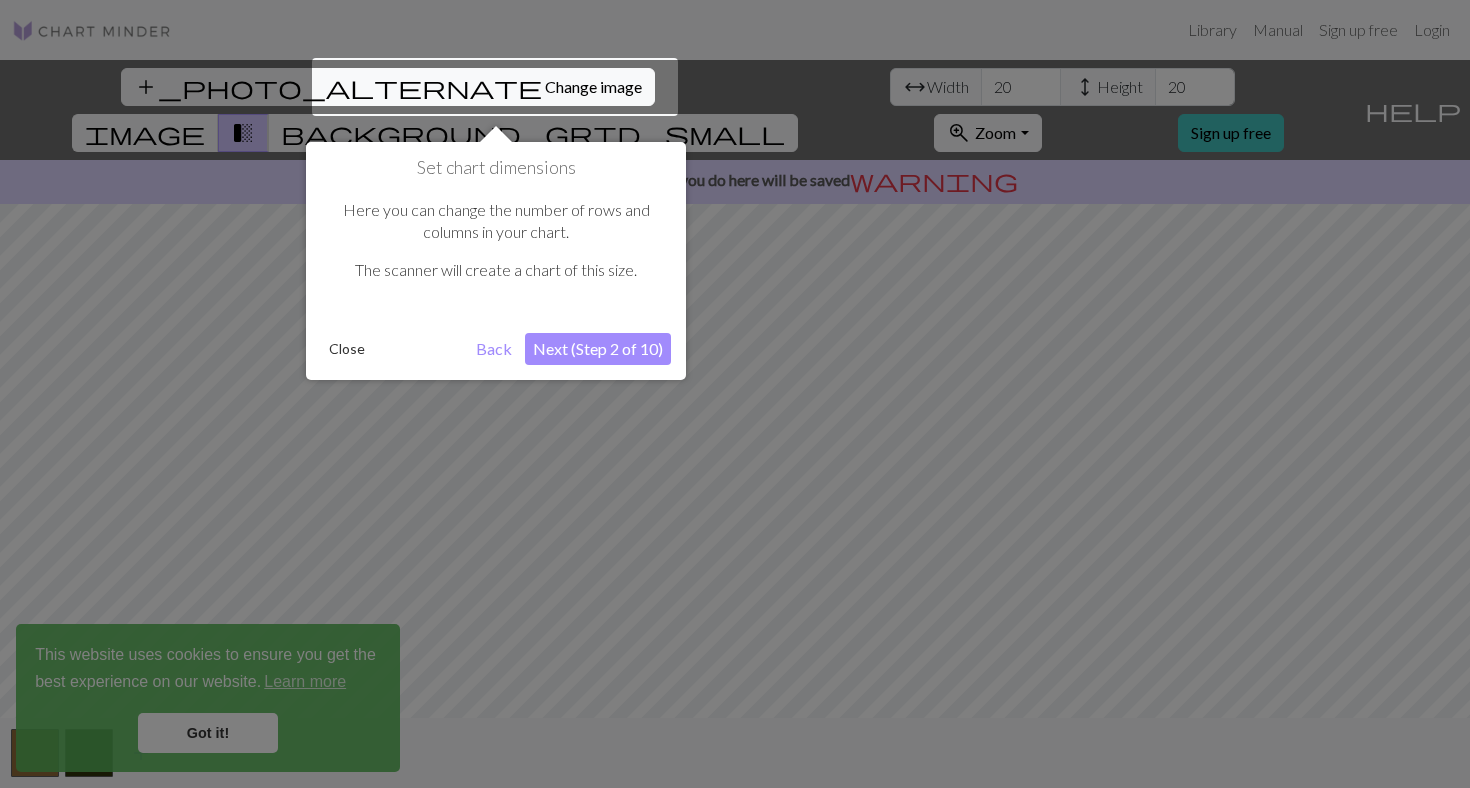click on "Next (Step 2 of 10)" at bounding box center [598, 349] 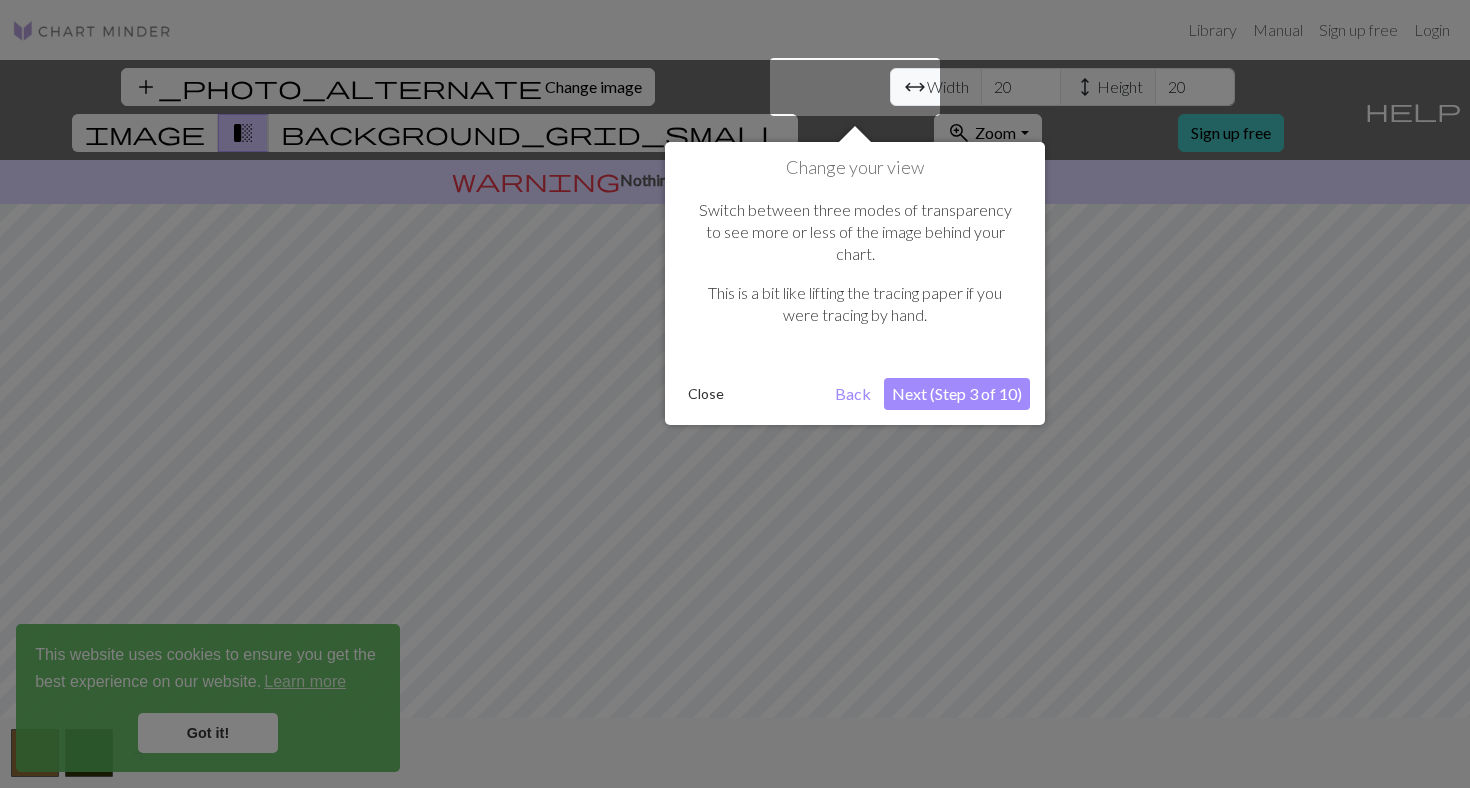 click on "Next (Step 3 of 10)" at bounding box center [957, 394] 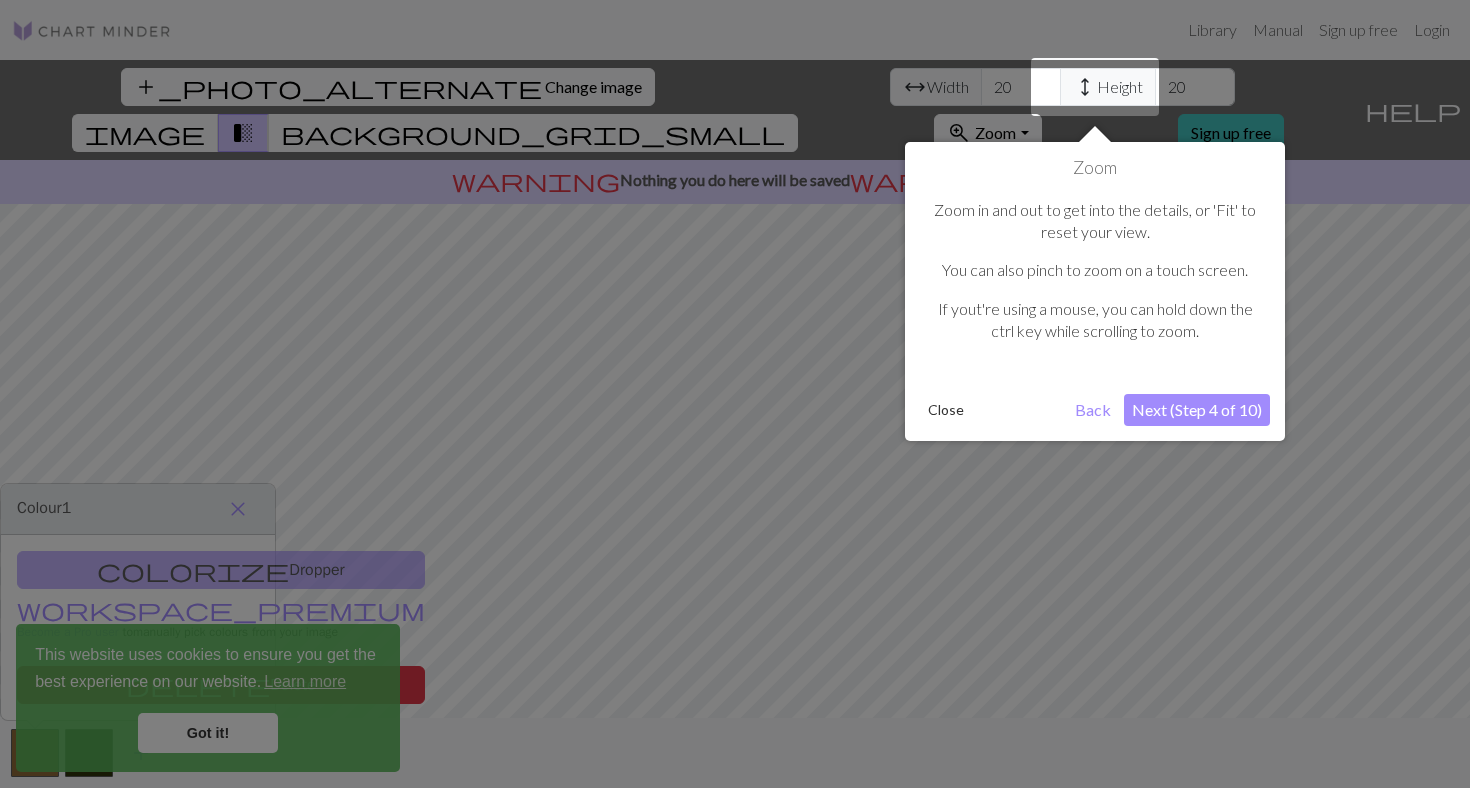 click on "Next (Step 4 of 10)" at bounding box center [1197, 410] 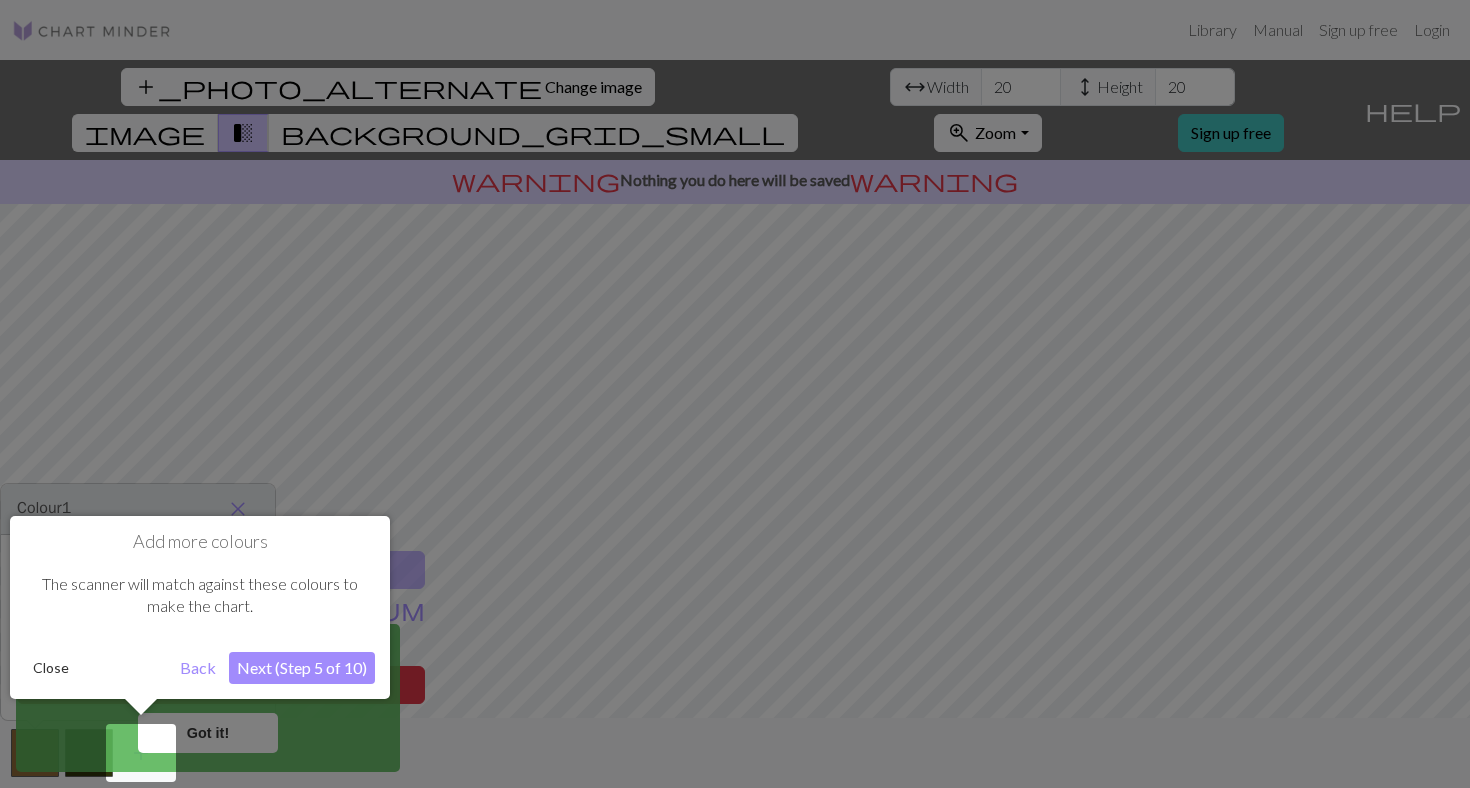 click on "Next (Step 5 of 10)" at bounding box center [302, 668] 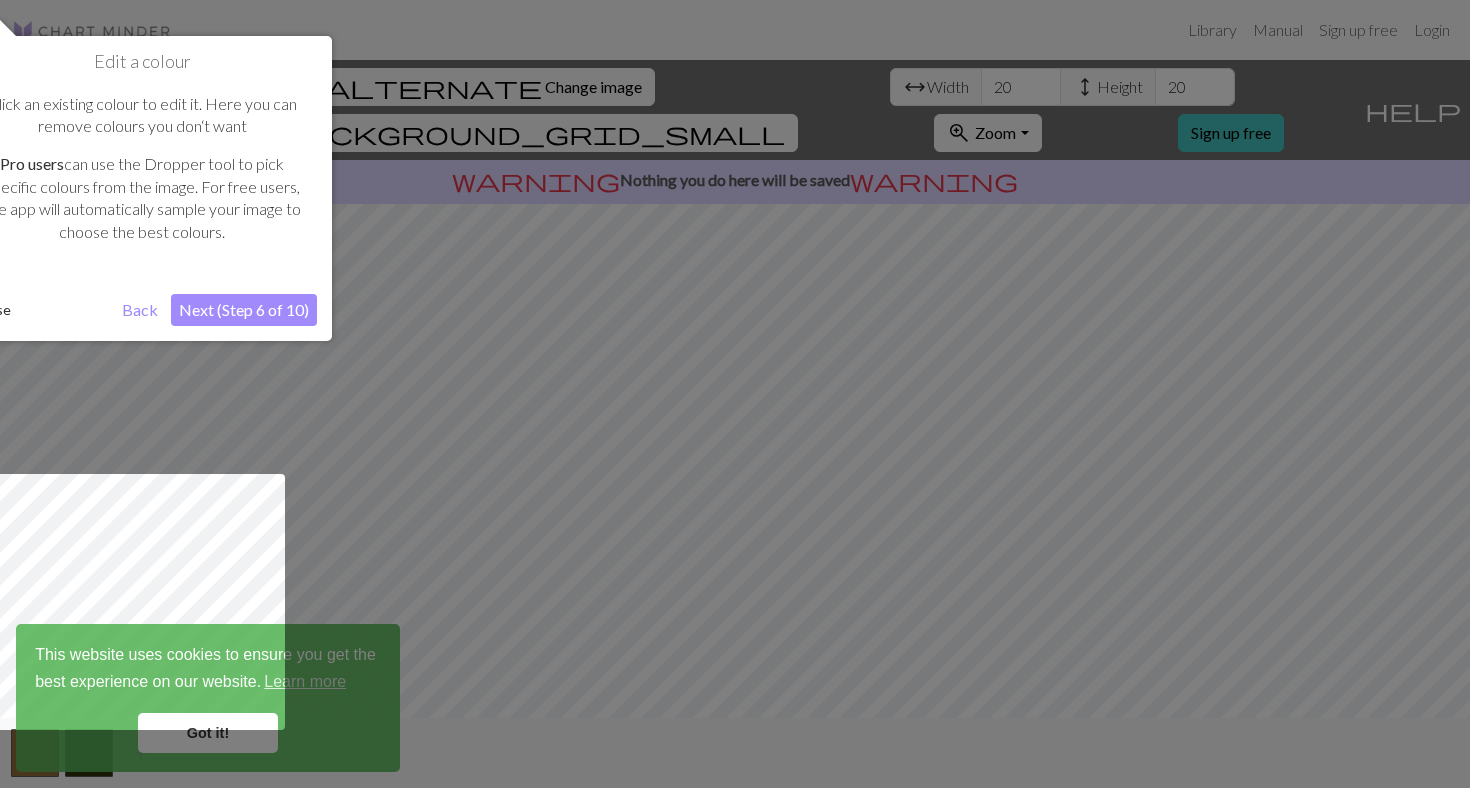 click on "Next (Step 6 of 10)" at bounding box center [244, 310] 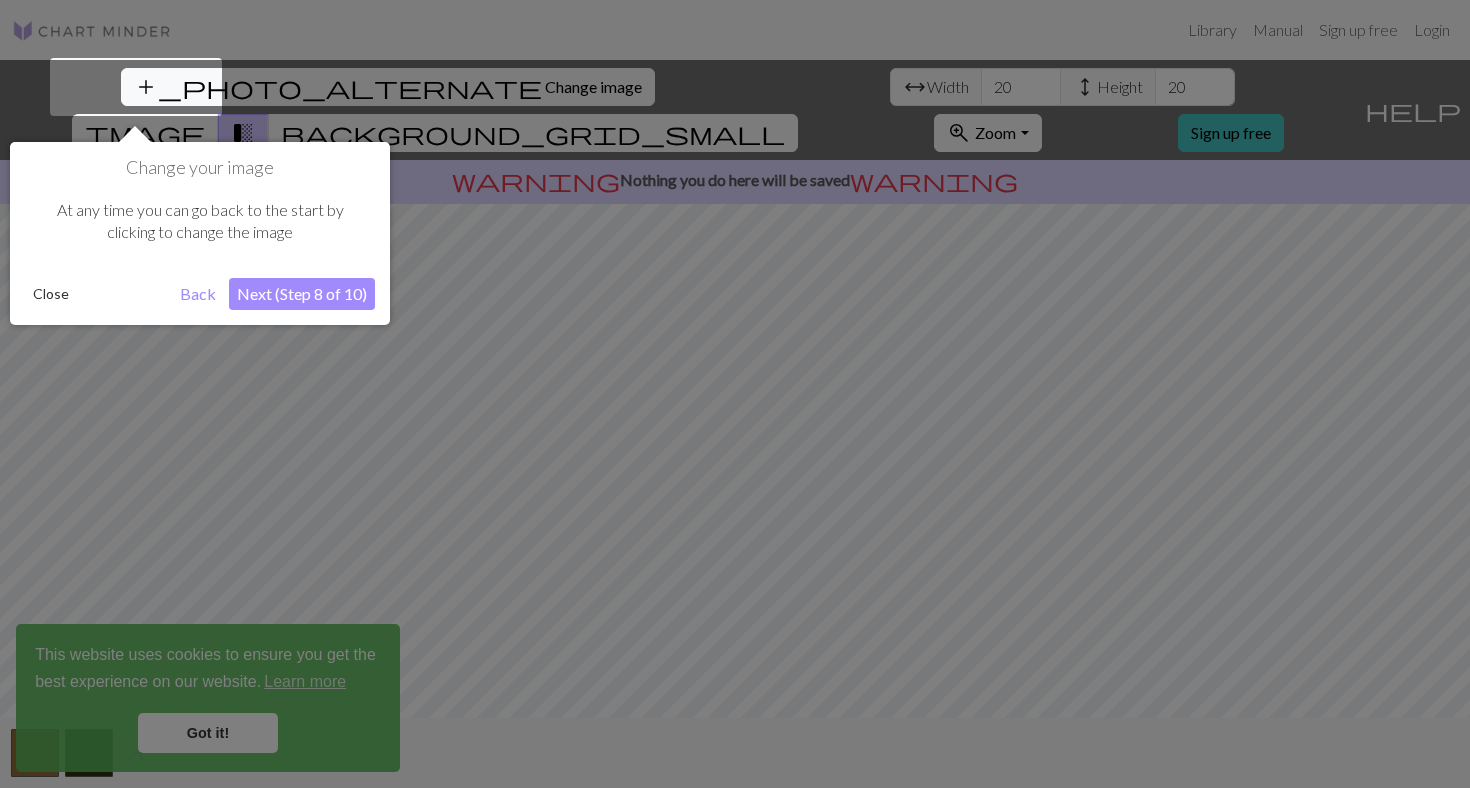 click on "Next (Step 8 of 10)" at bounding box center (302, 294) 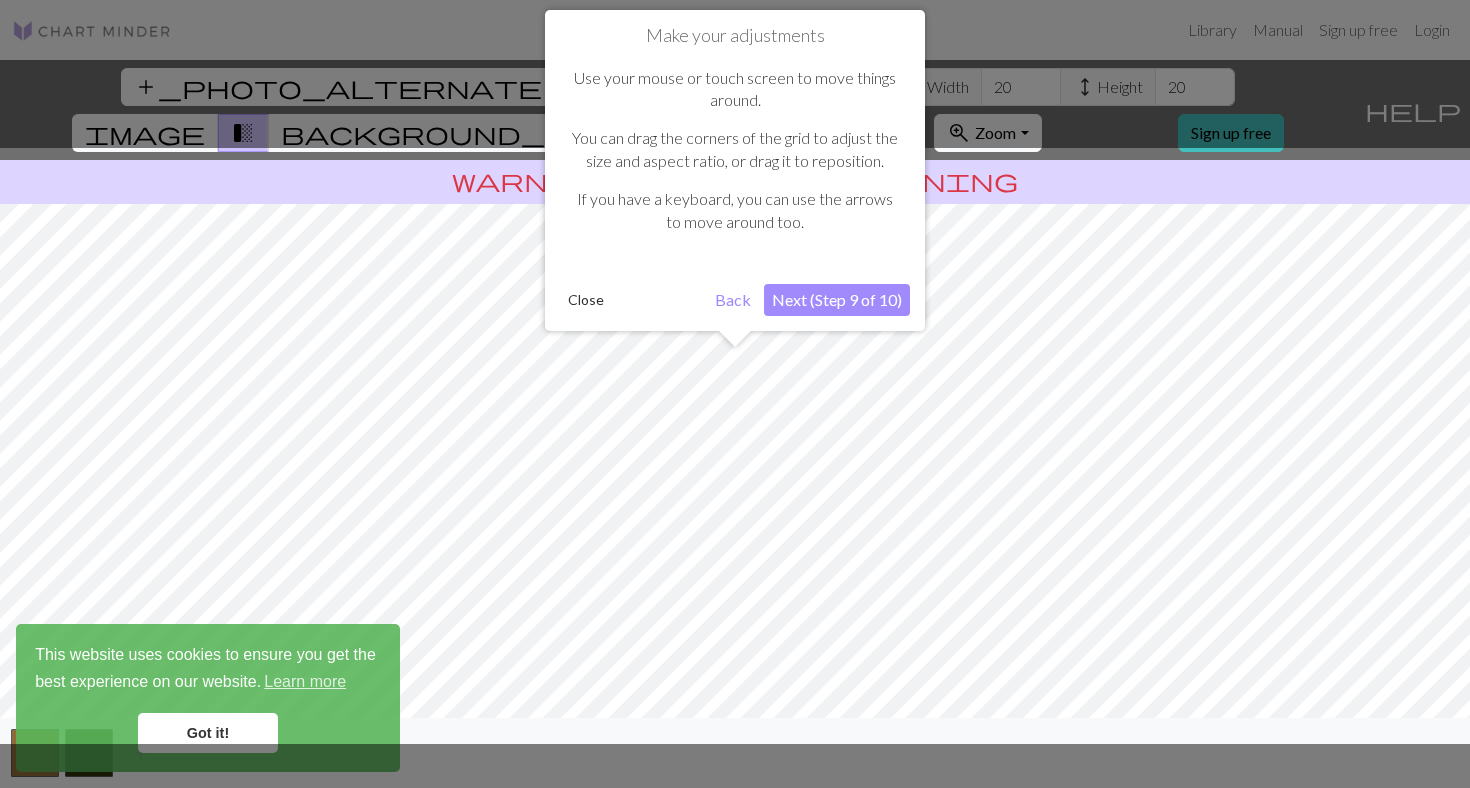 click on "Next (Step 9 of 10)" at bounding box center [837, 300] 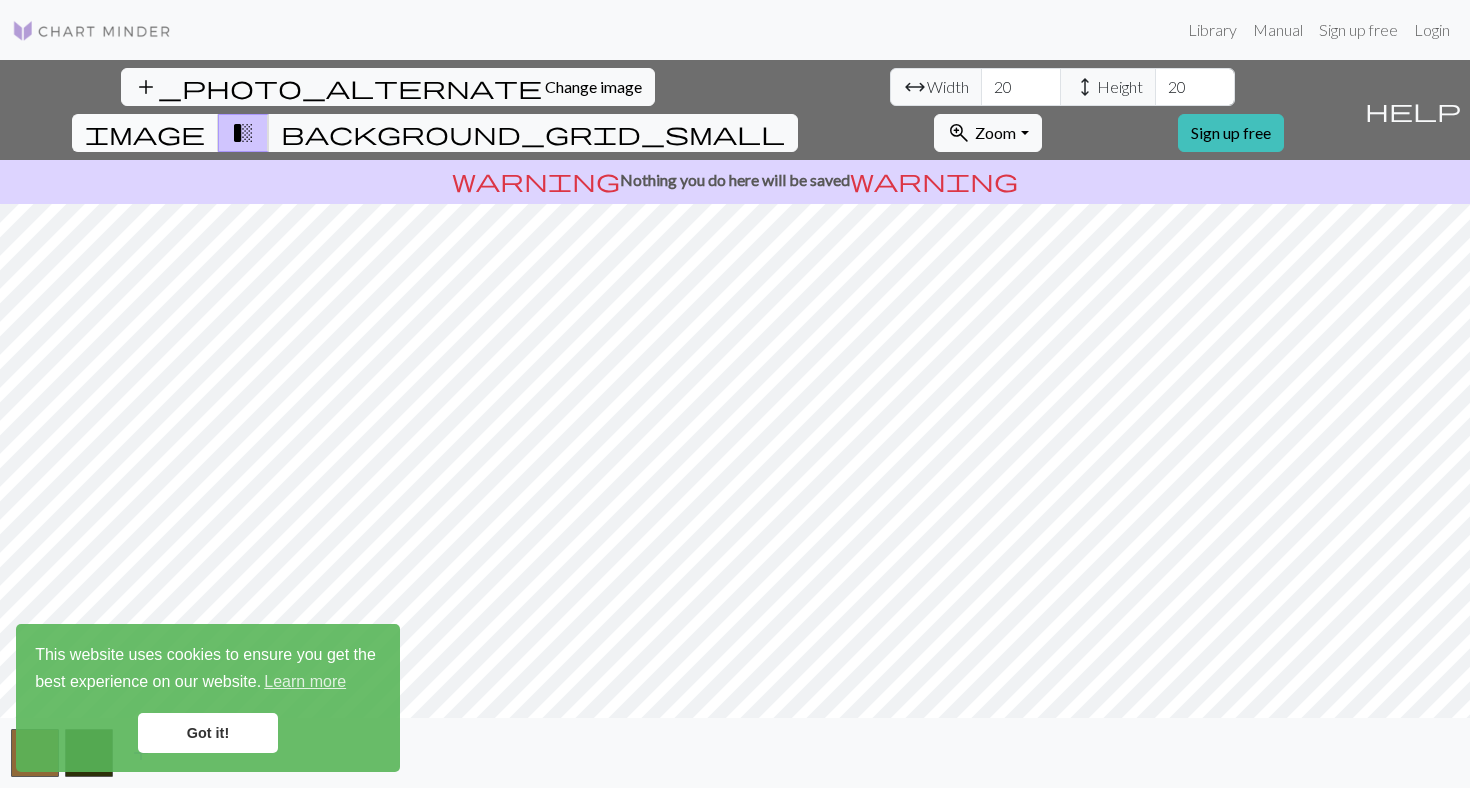 click on "image" at bounding box center [145, 133] 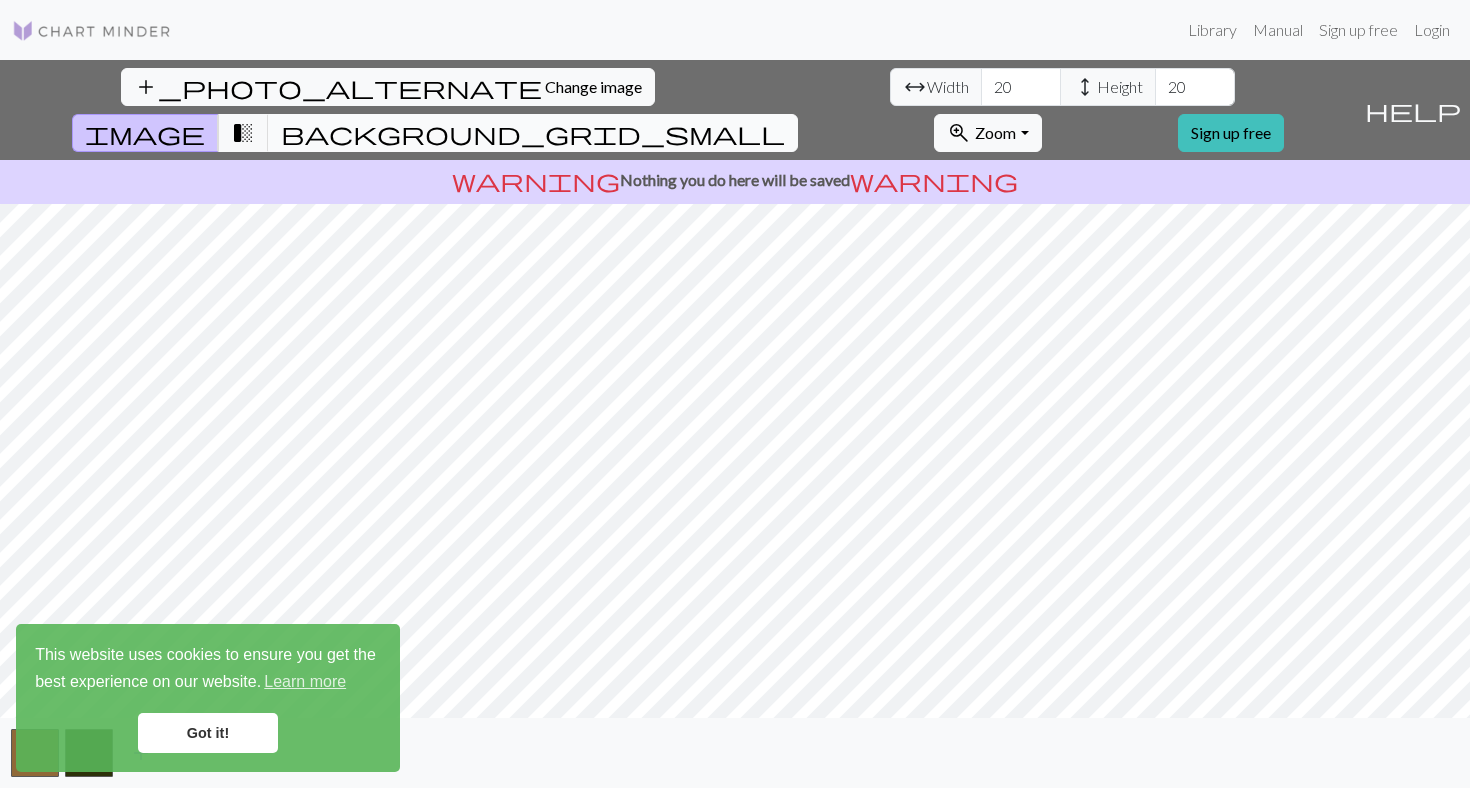 click on "background_grid_small" at bounding box center [533, 133] 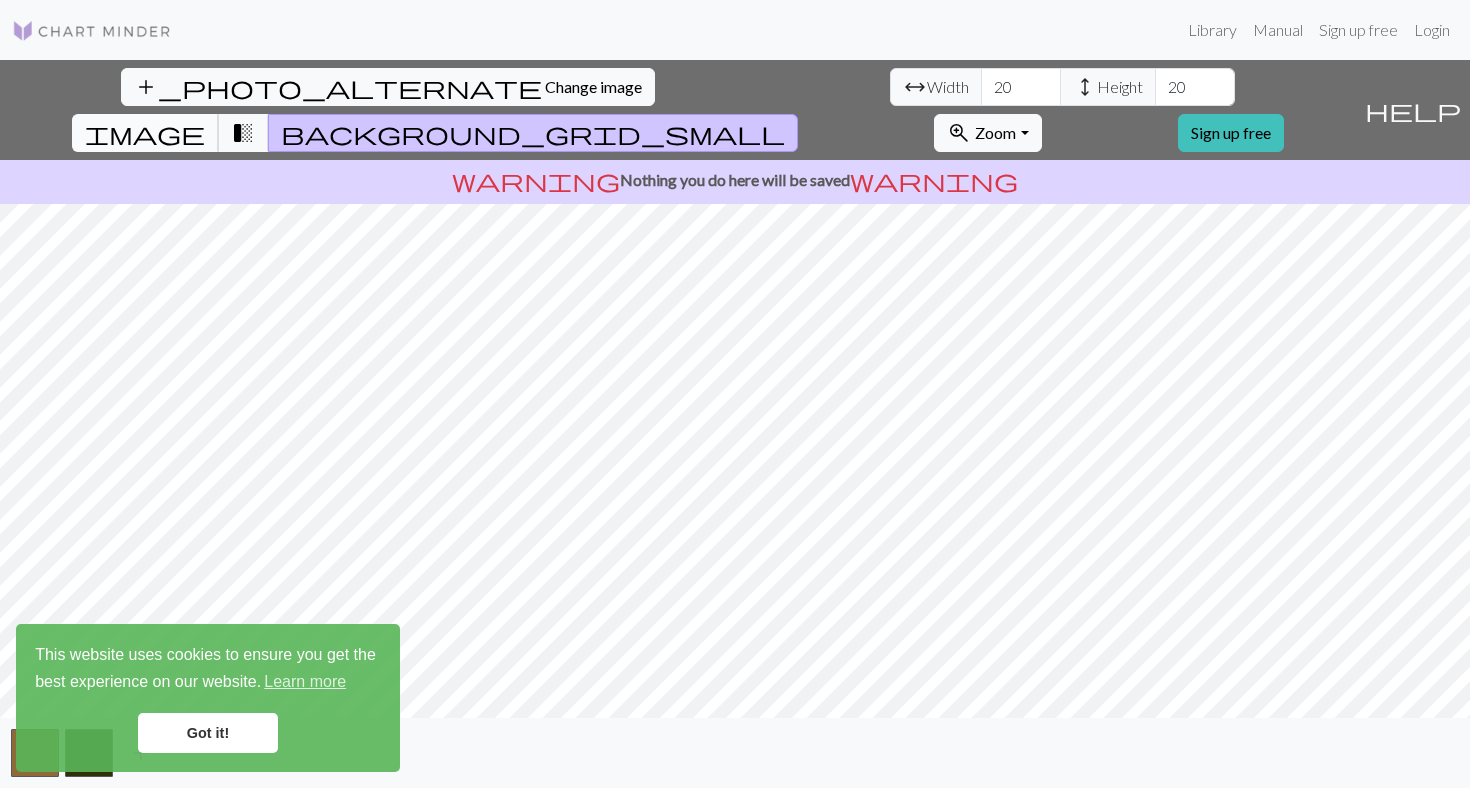 click on "image" at bounding box center [145, 133] 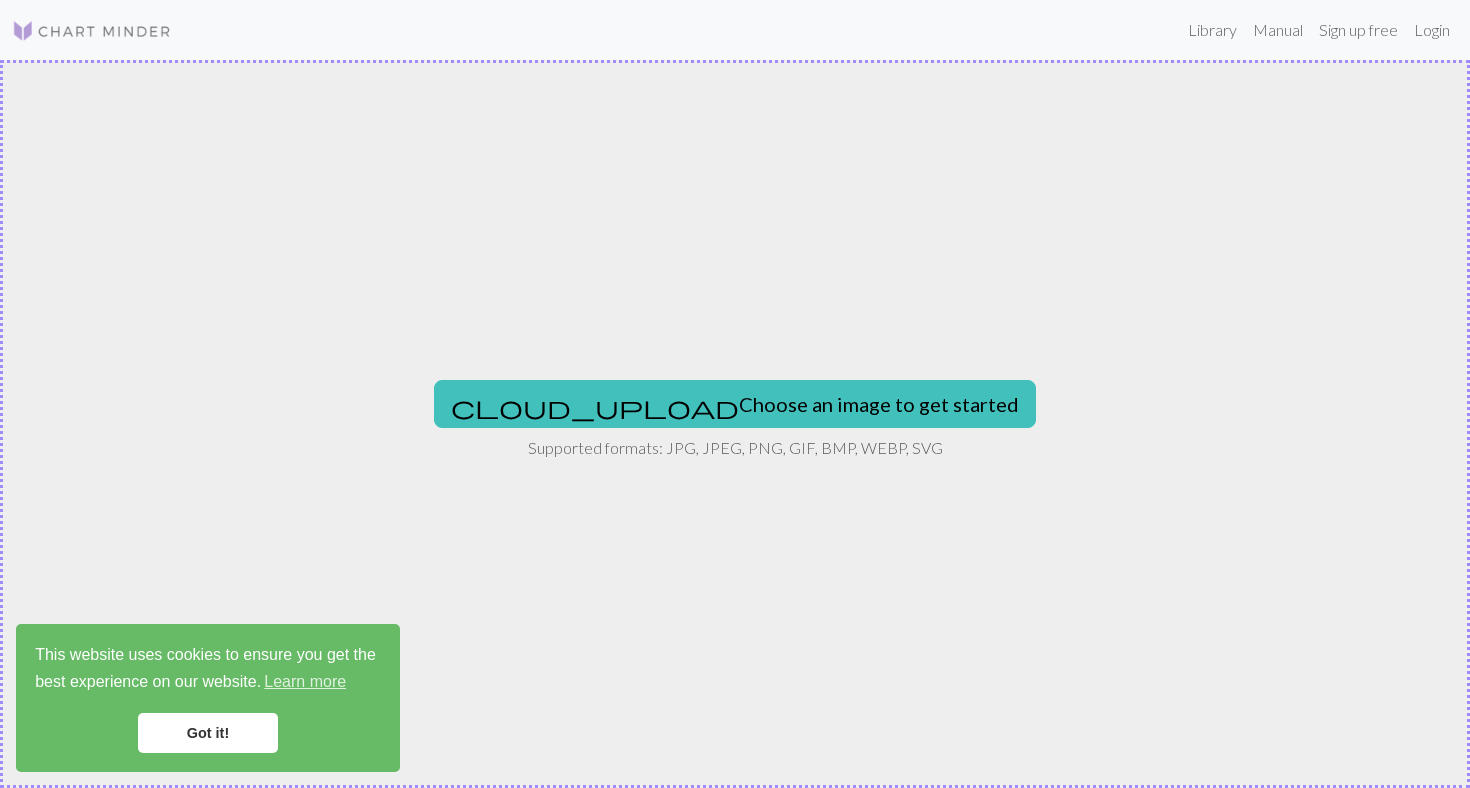 scroll, scrollTop: 0, scrollLeft: 0, axis: both 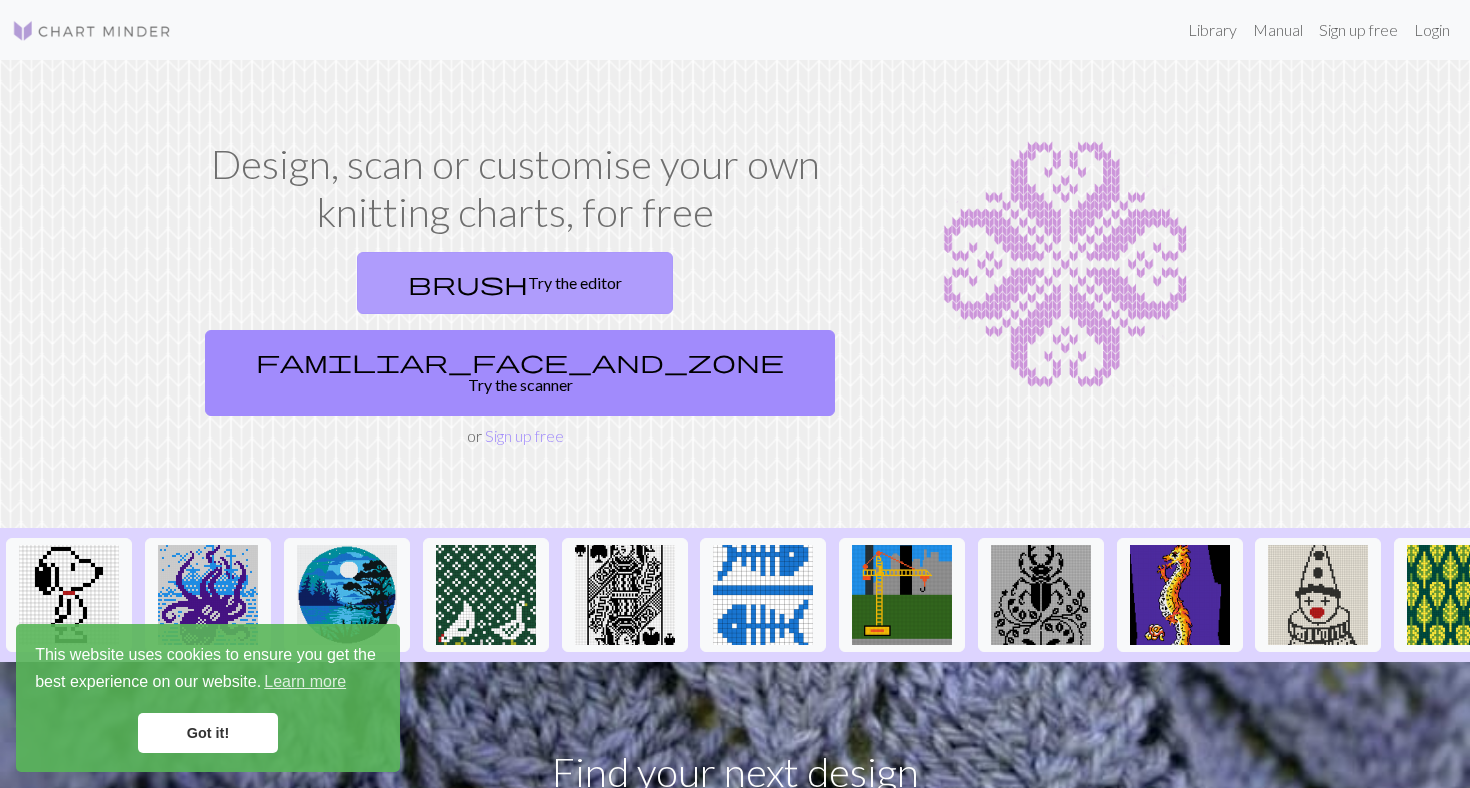 click on "brush  Try the editor" at bounding box center (515, 283) 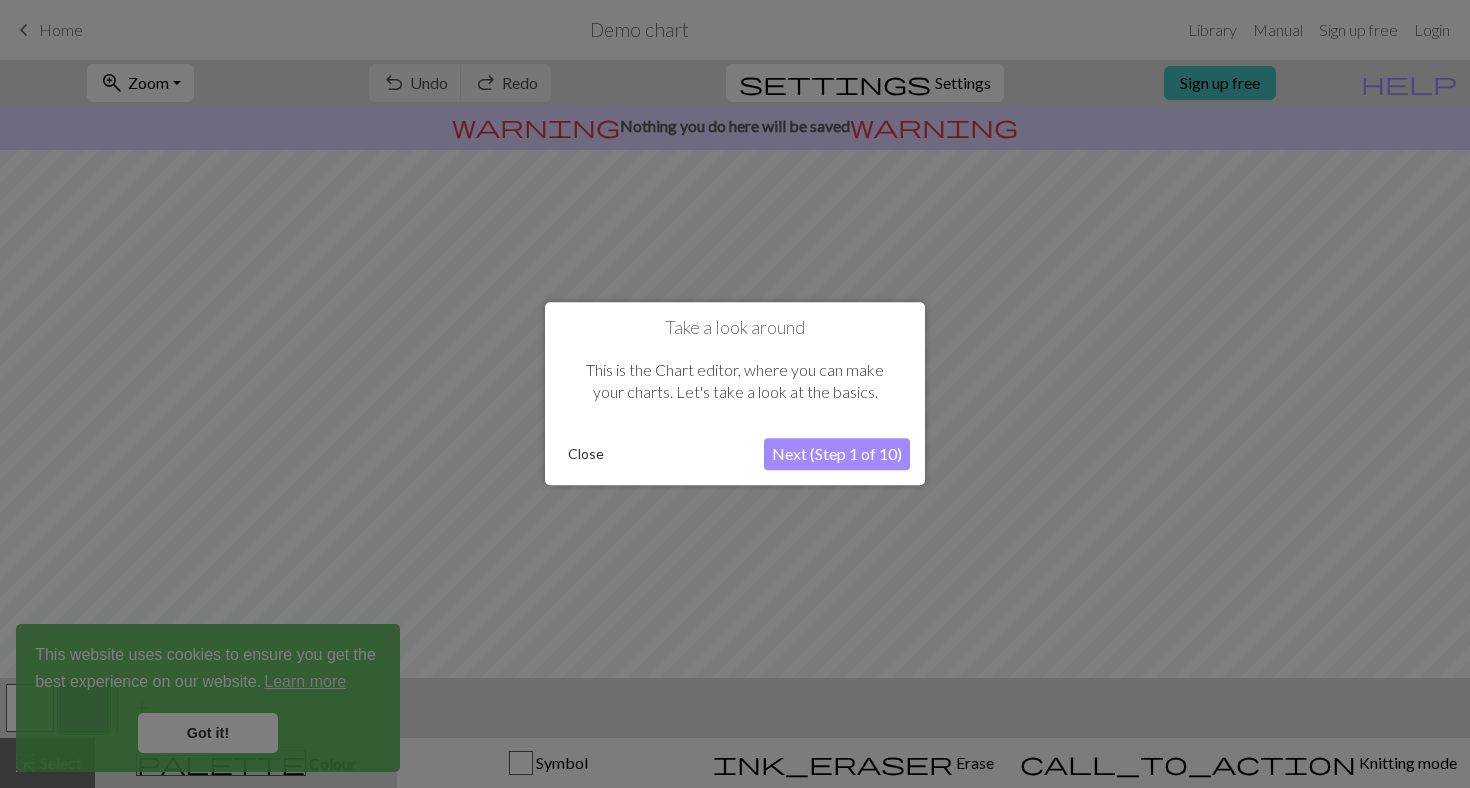 click on "Next (Step 1 of 10)" at bounding box center (837, 455) 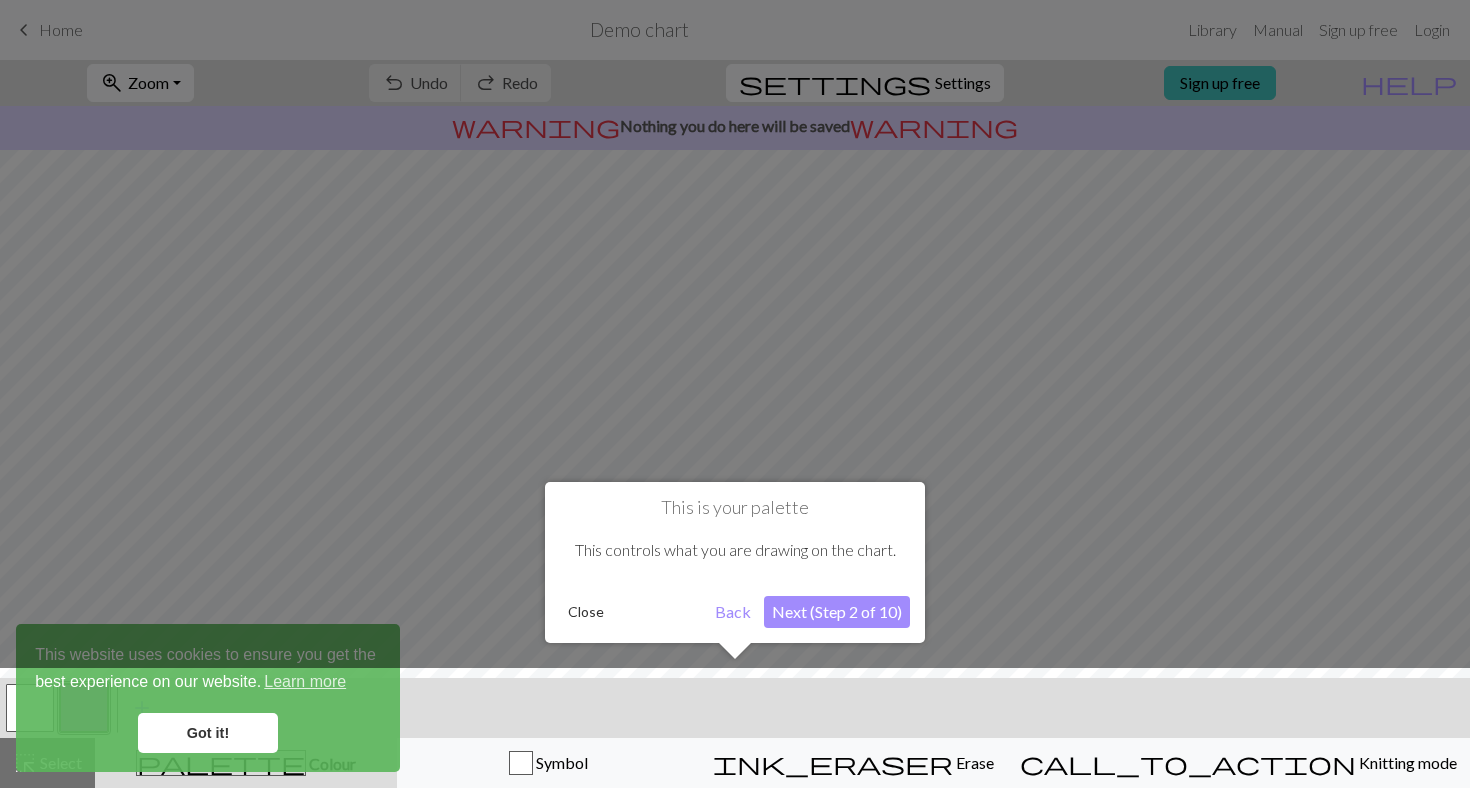 click on "Next (Step 2 of 10)" at bounding box center [837, 612] 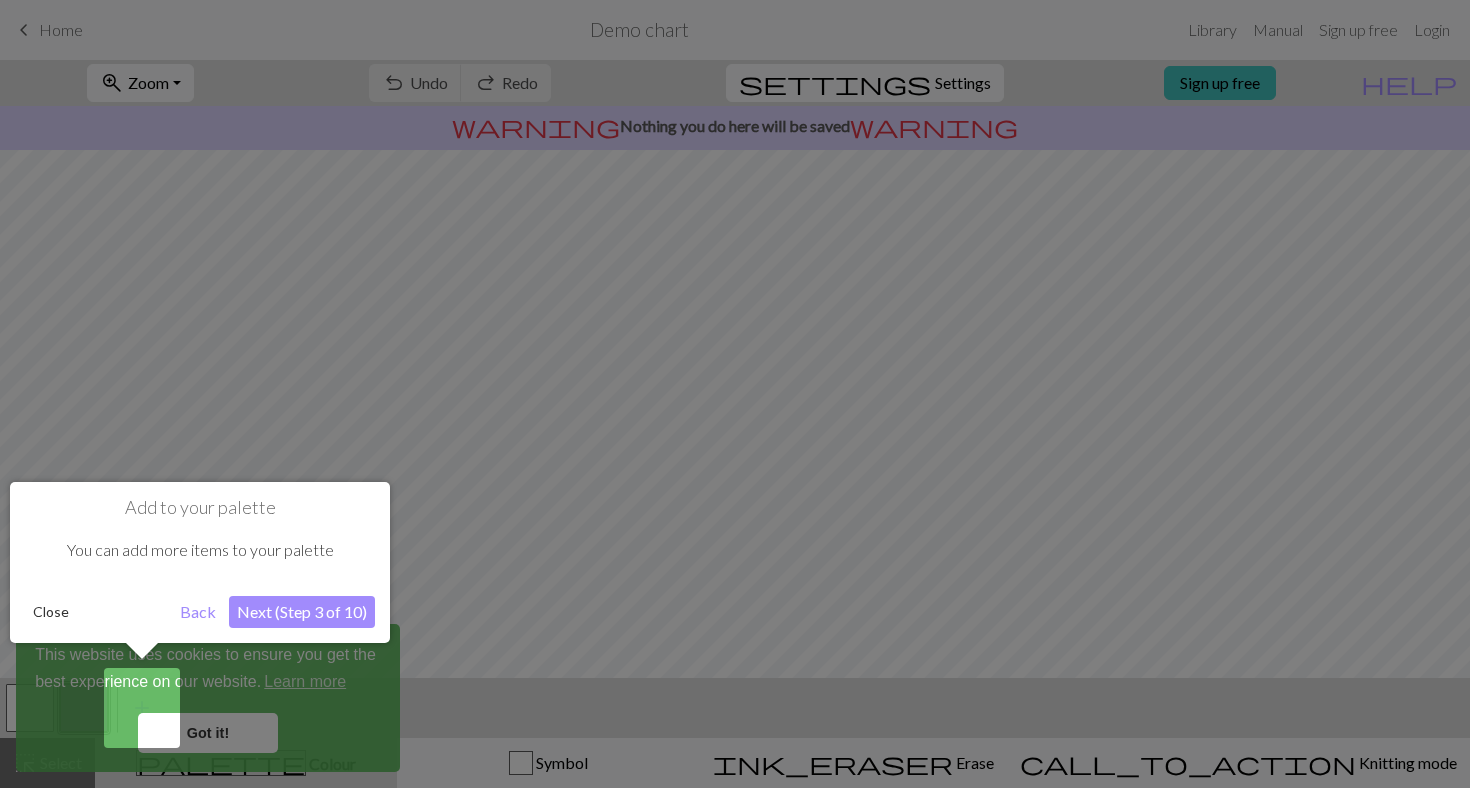 click on "Next (Step 3 of 10)" at bounding box center [302, 612] 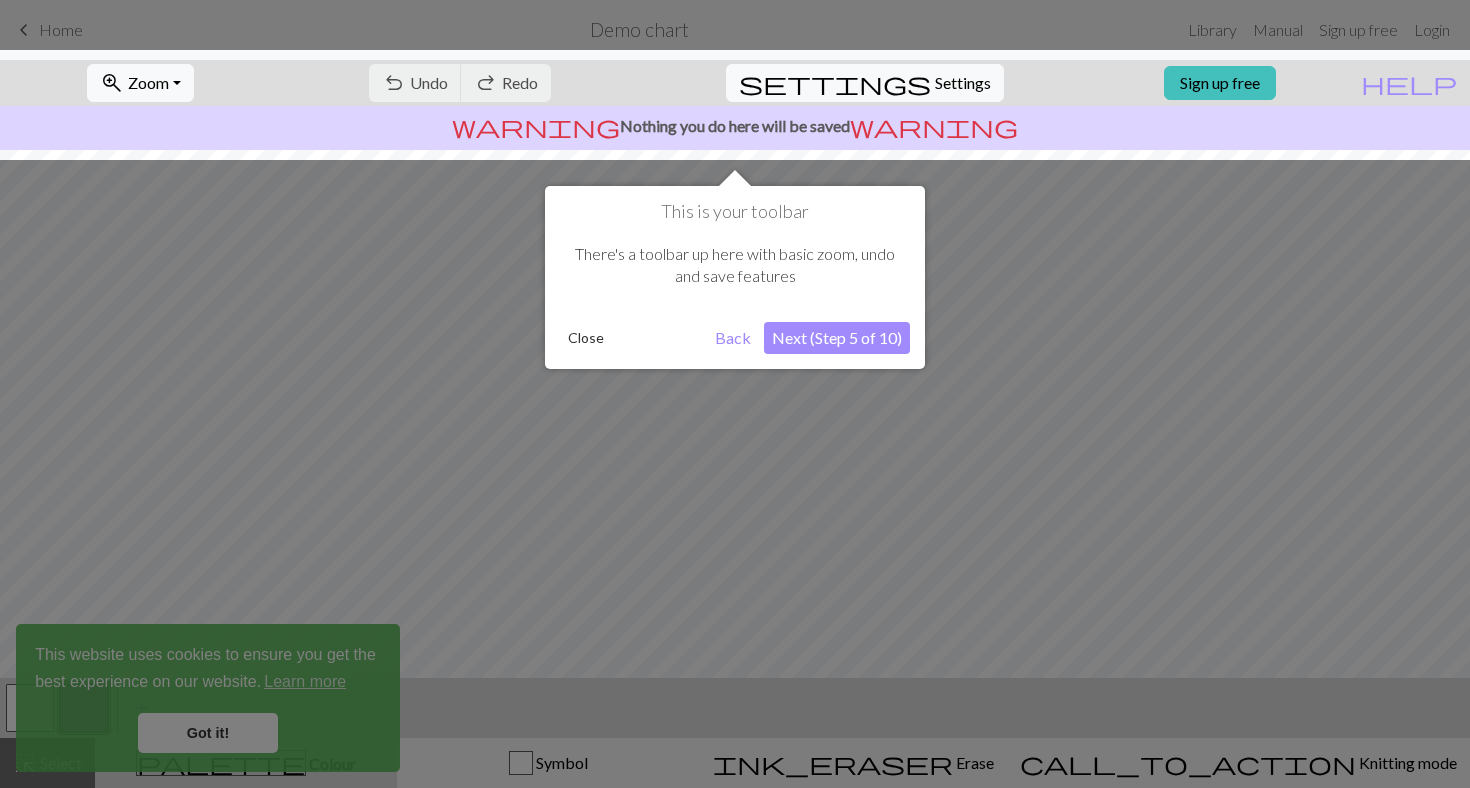 click on "Next (Step 5 of 10)" at bounding box center [837, 338] 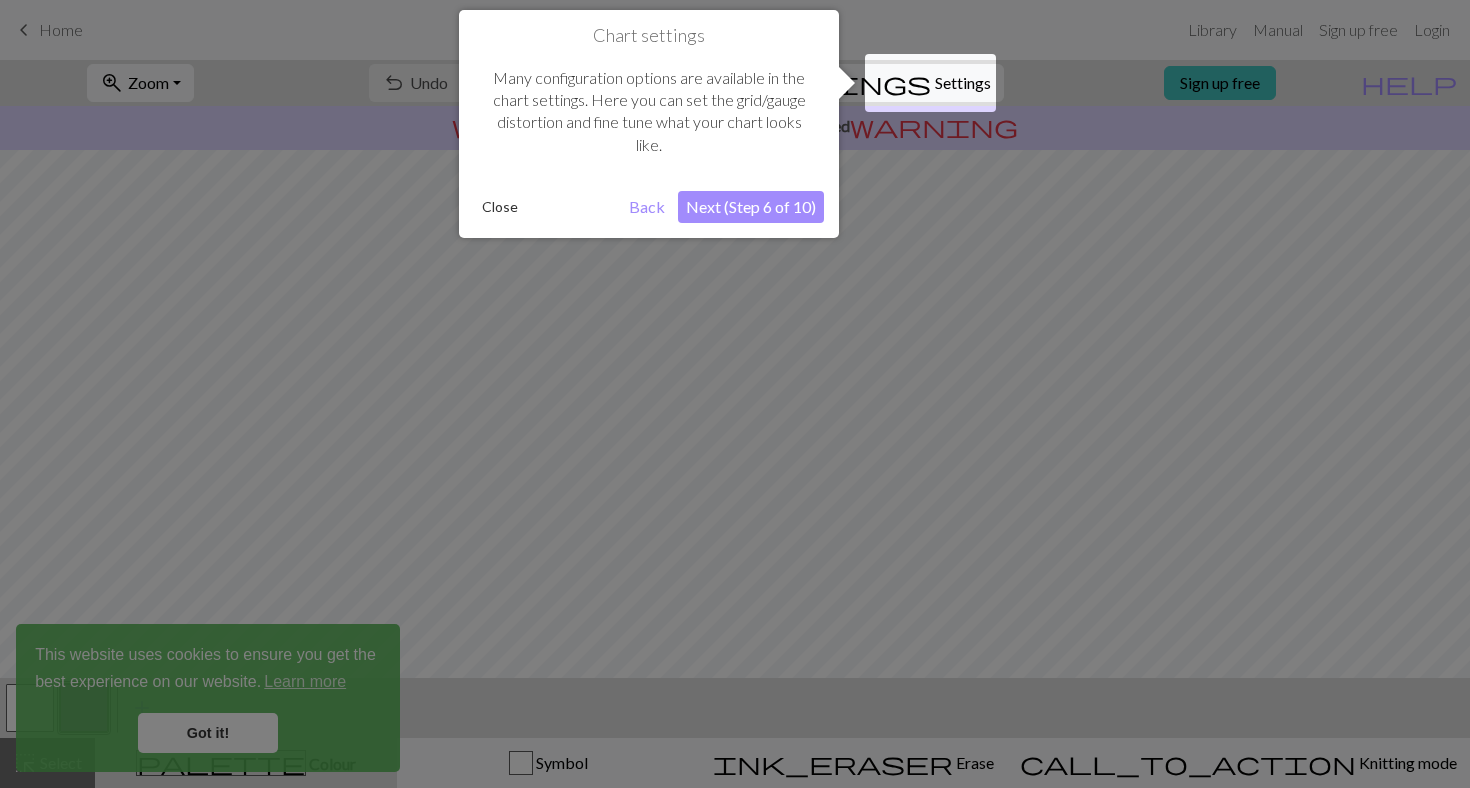 click on "Next (Step 6 of 10)" at bounding box center [751, 207] 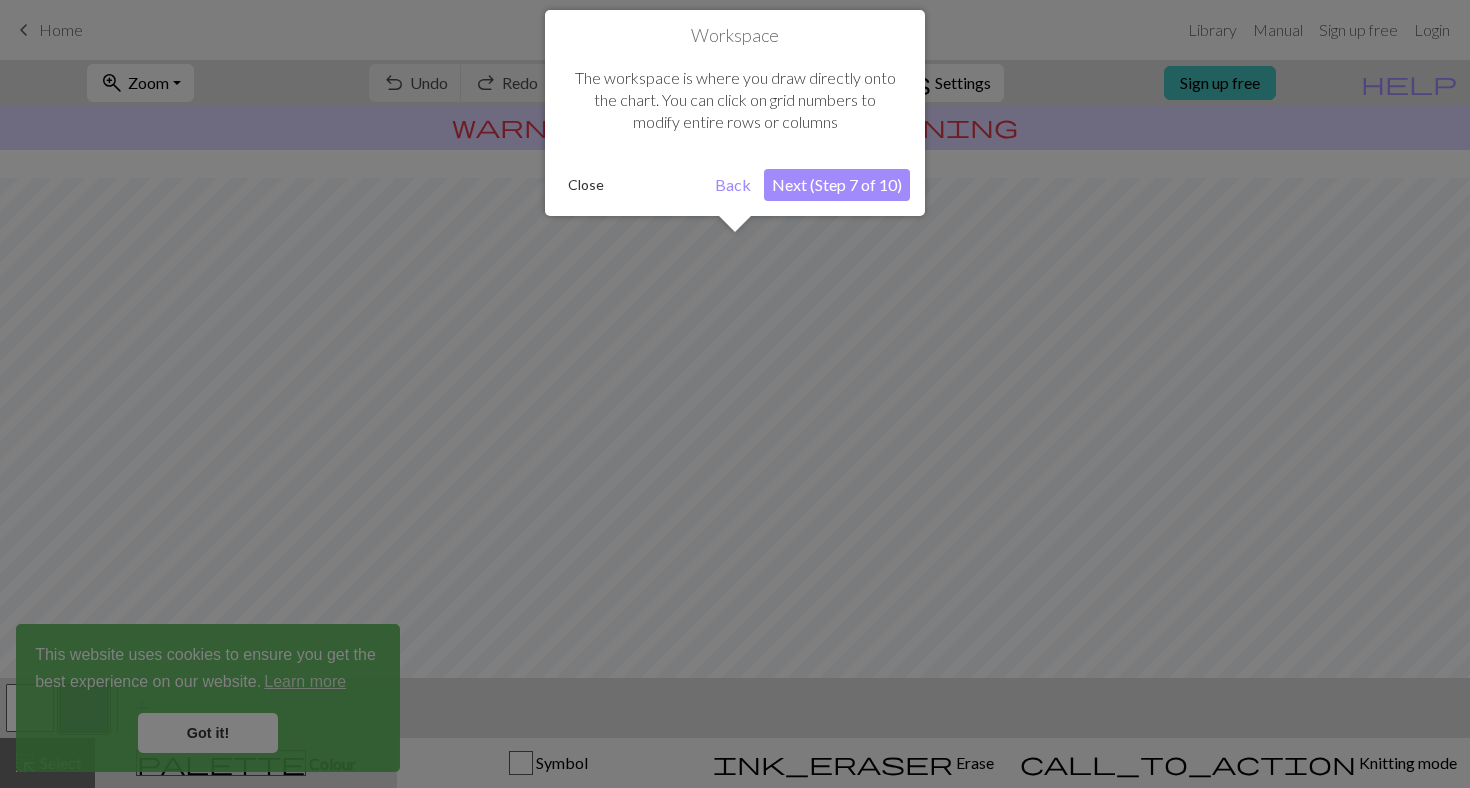 scroll, scrollTop: 120, scrollLeft: 0, axis: vertical 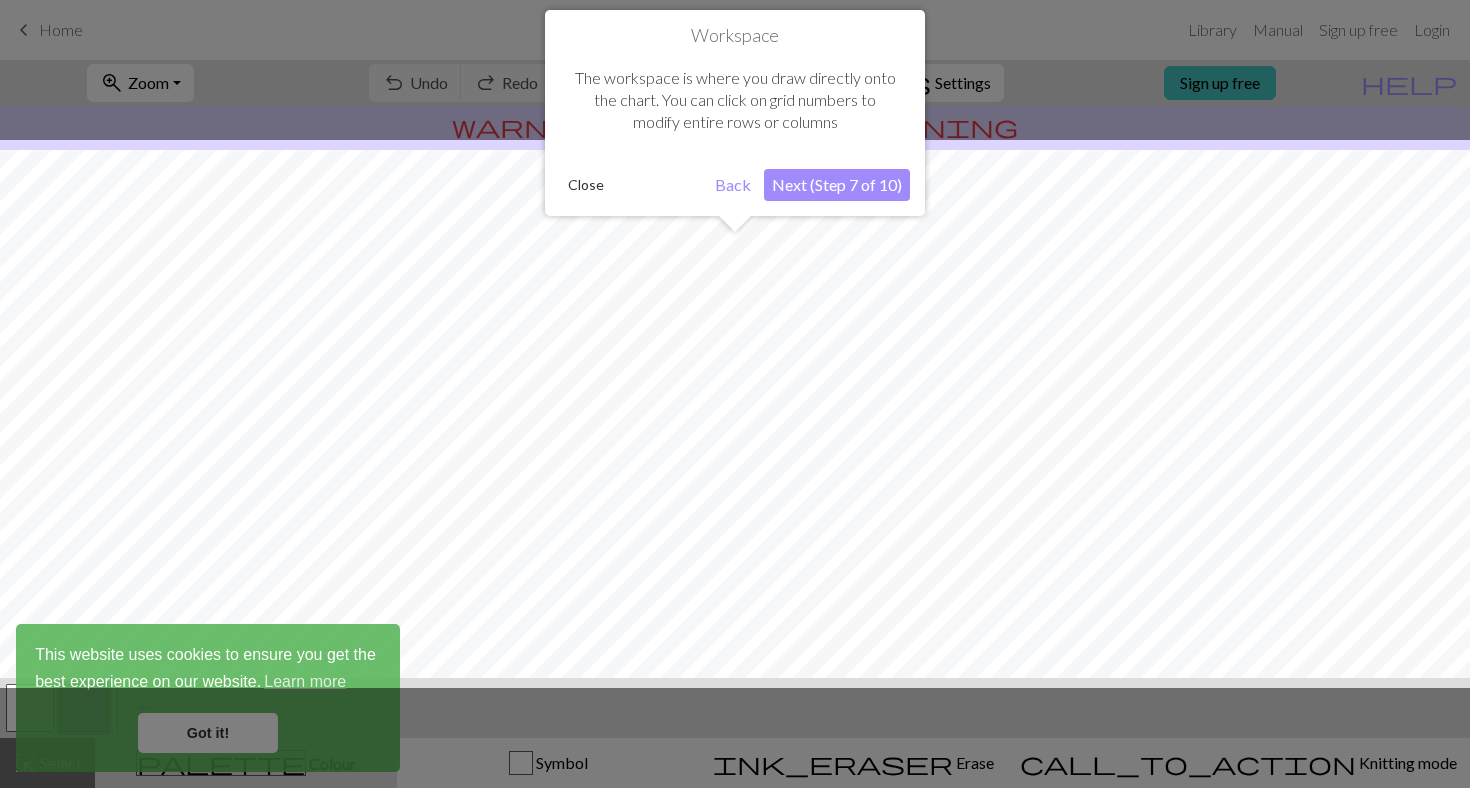 click on "Next (Step 7 of 10)" at bounding box center (837, 185) 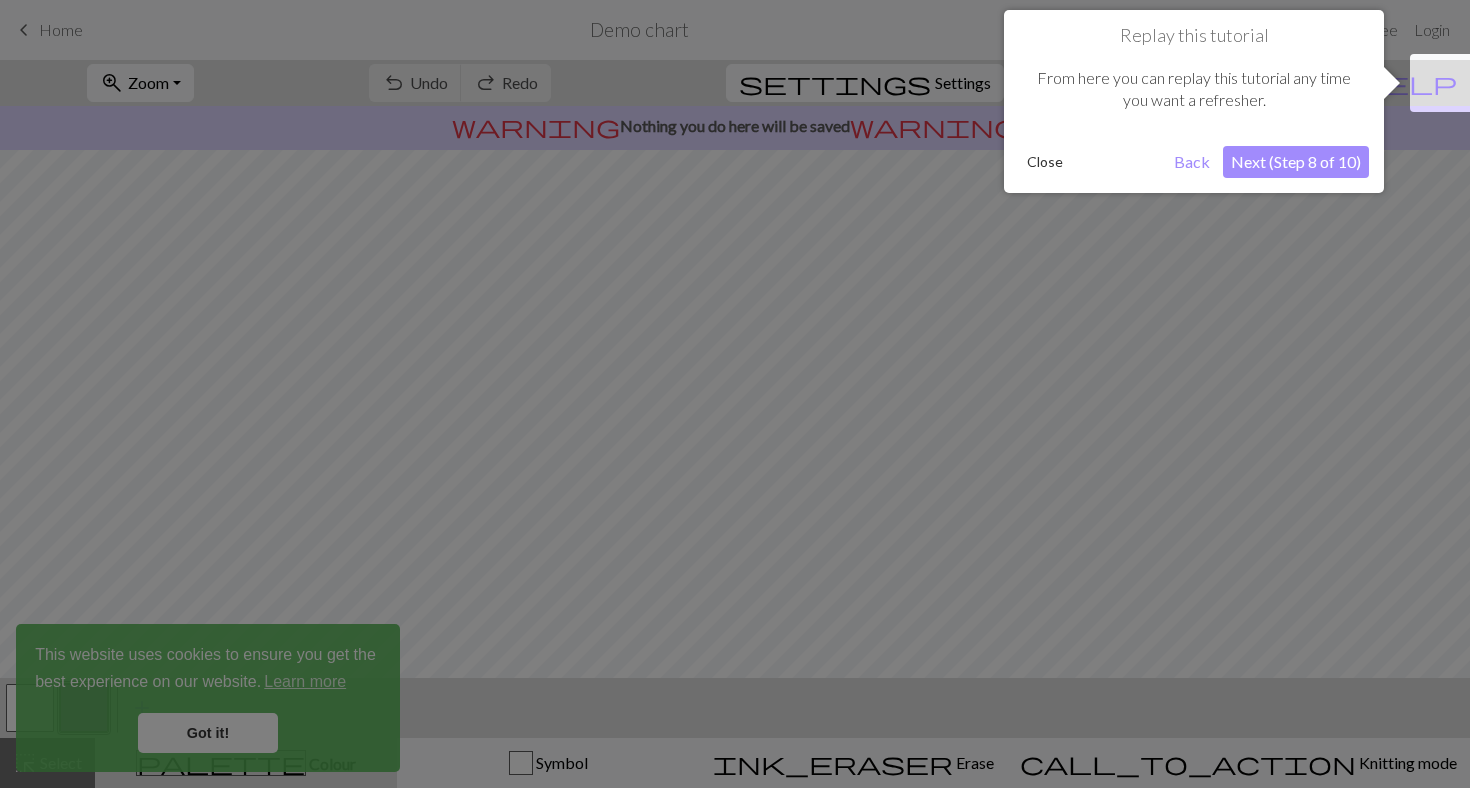 click on "Next (Step 8 of 10)" at bounding box center [1296, 162] 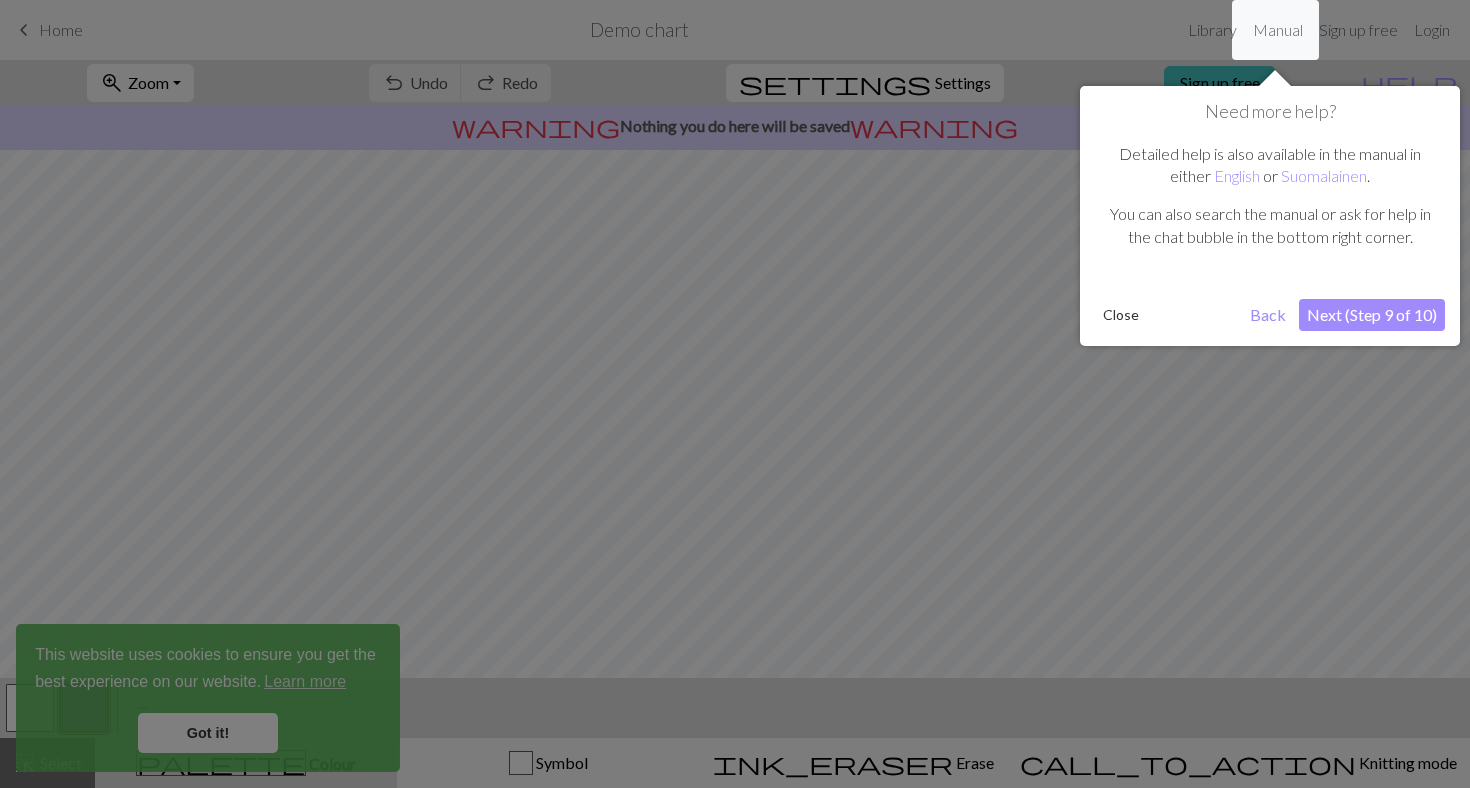 click on "Next (Step 9 of 10)" at bounding box center [1372, 315] 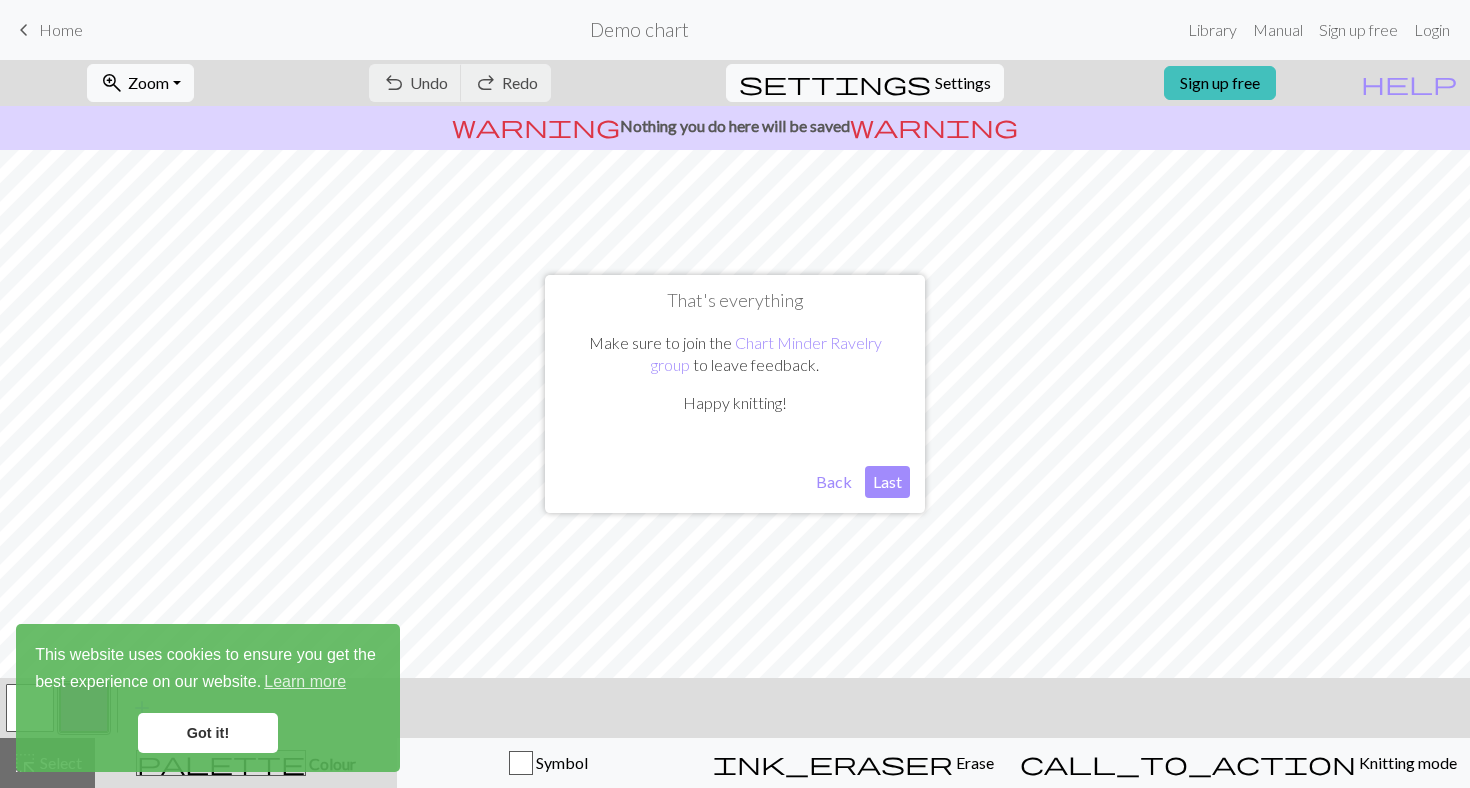 click on "Last" at bounding box center (887, 482) 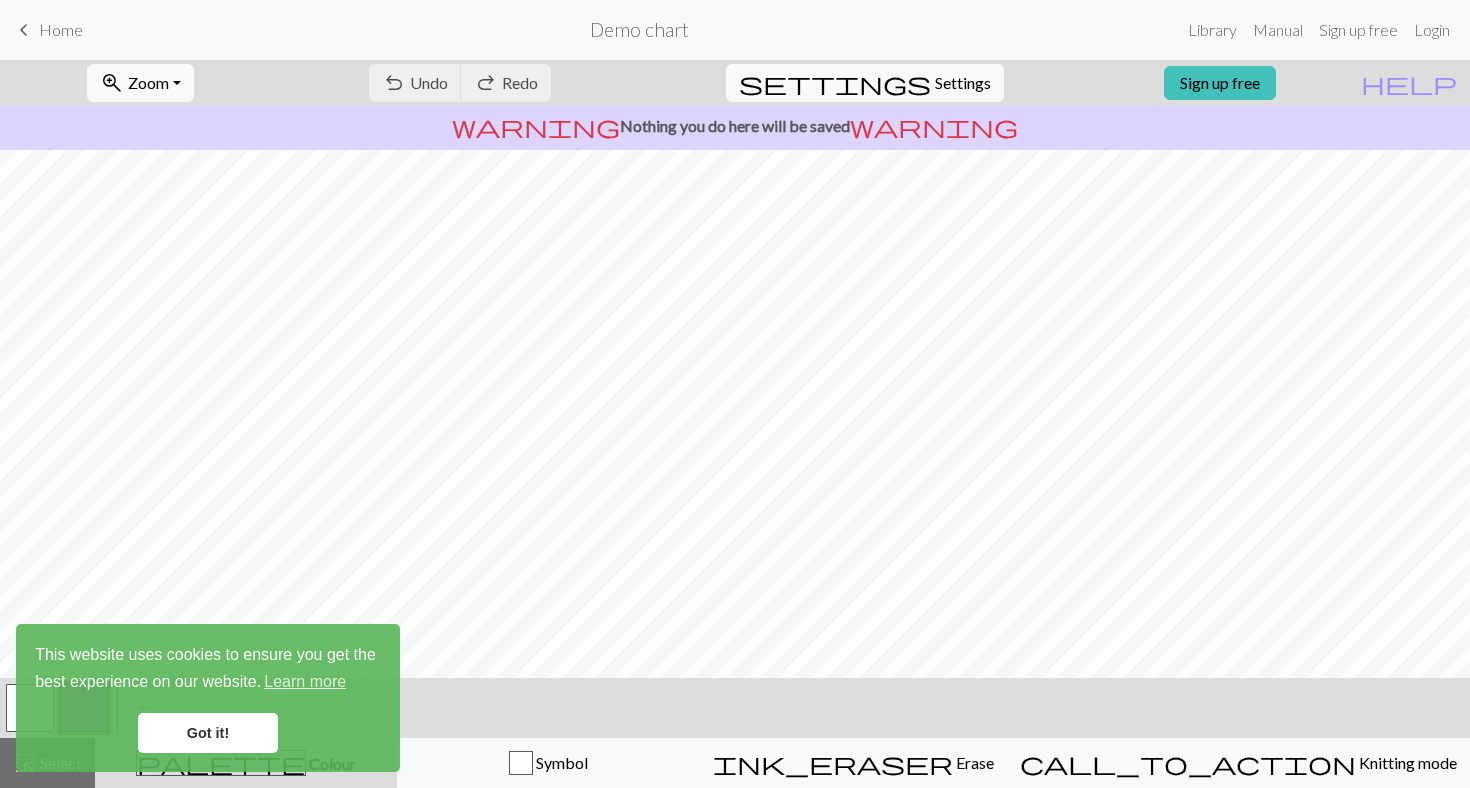 click on "Got it!" at bounding box center (208, 733) 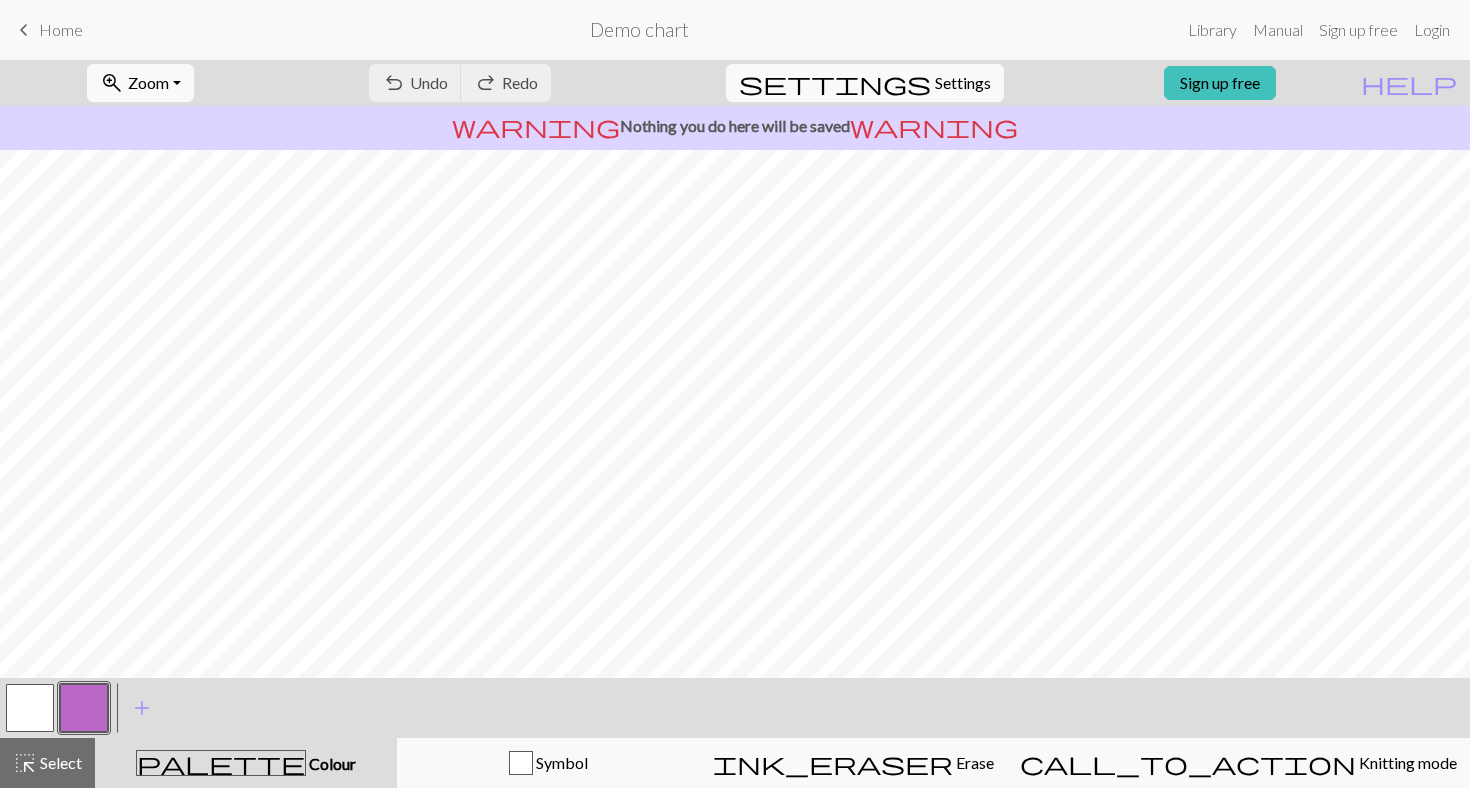 scroll, scrollTop: 0, scrollLeft: 0, axis: both 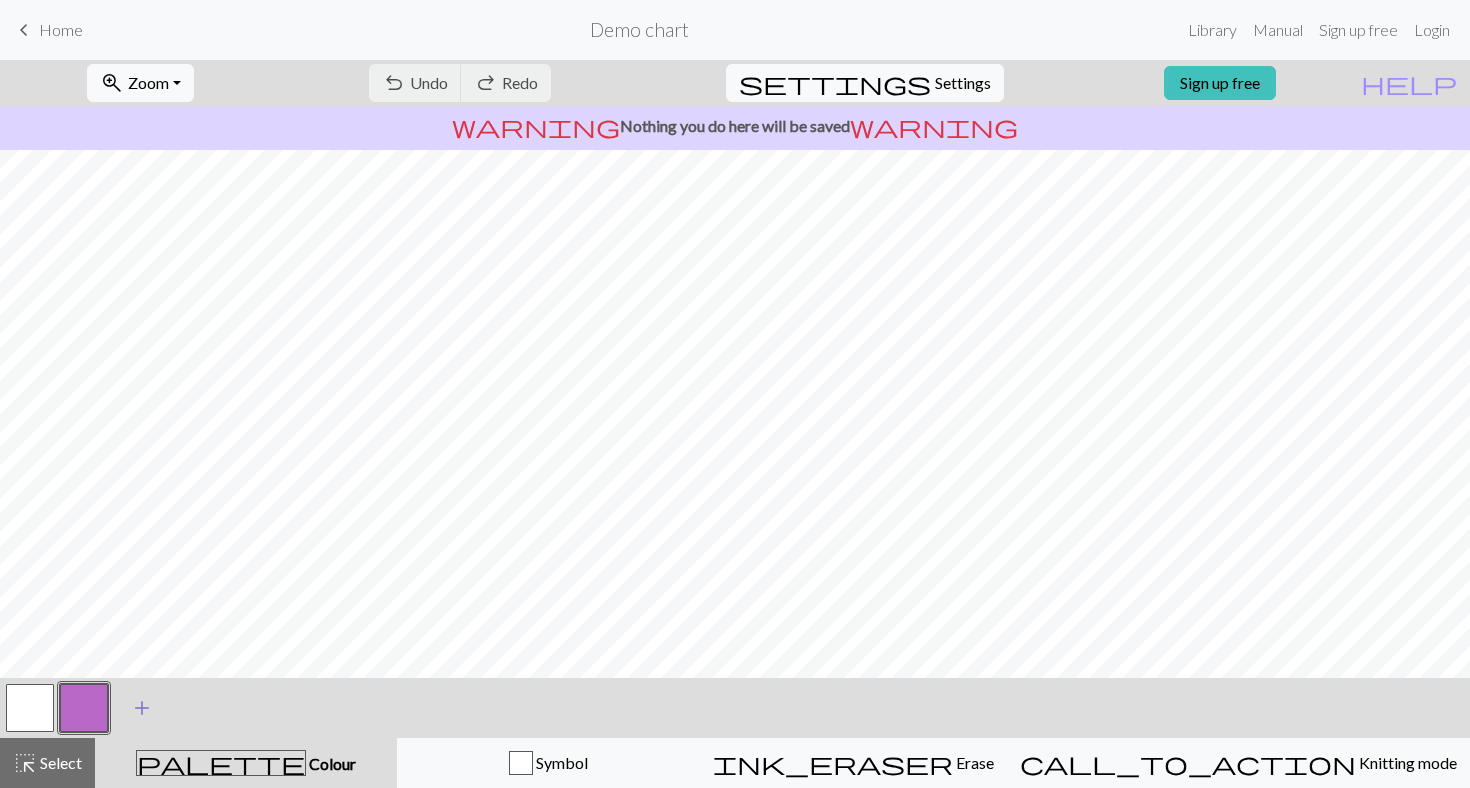 click on "add" at bounding box center (142, 708) 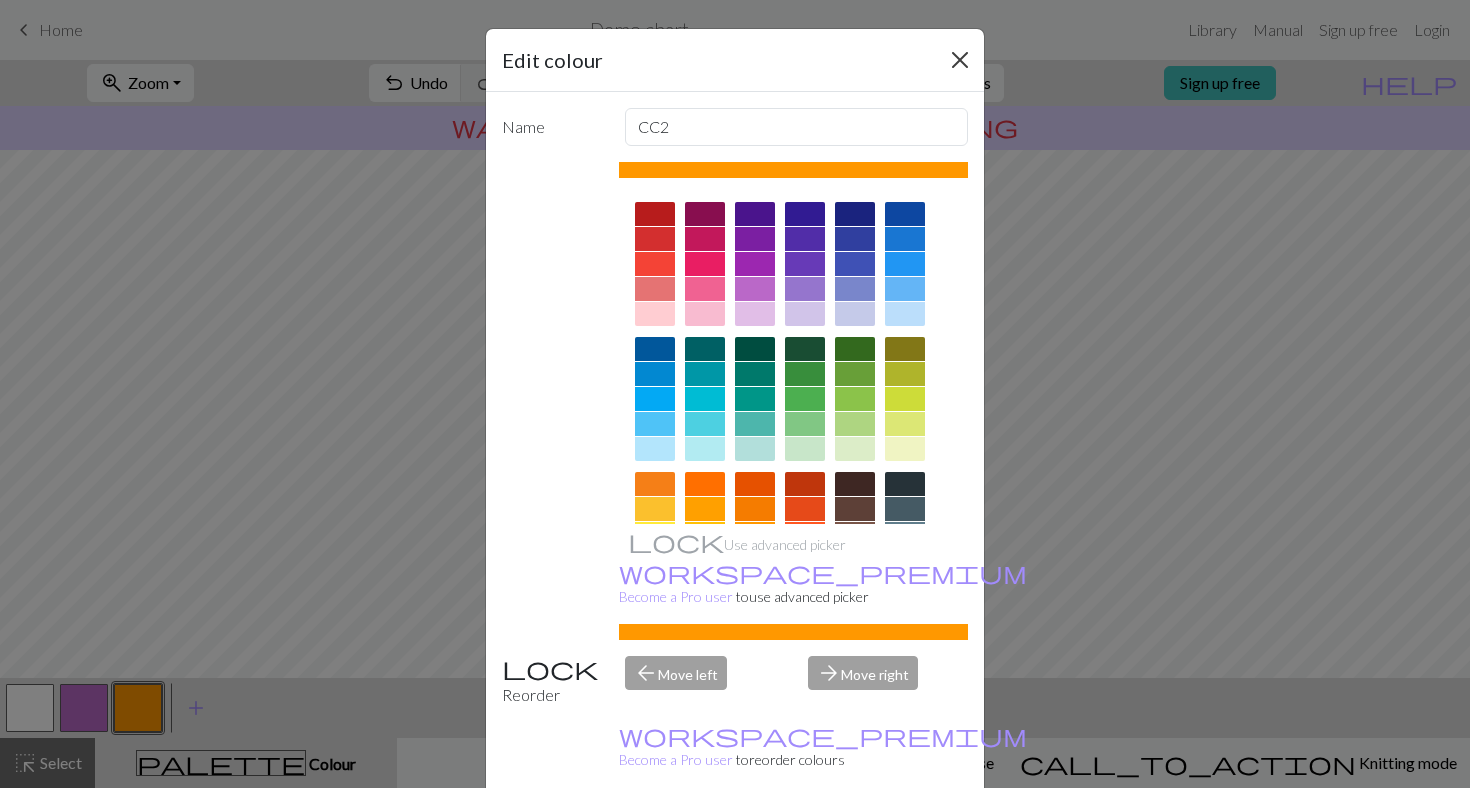 click at bounding box center (960, 60) 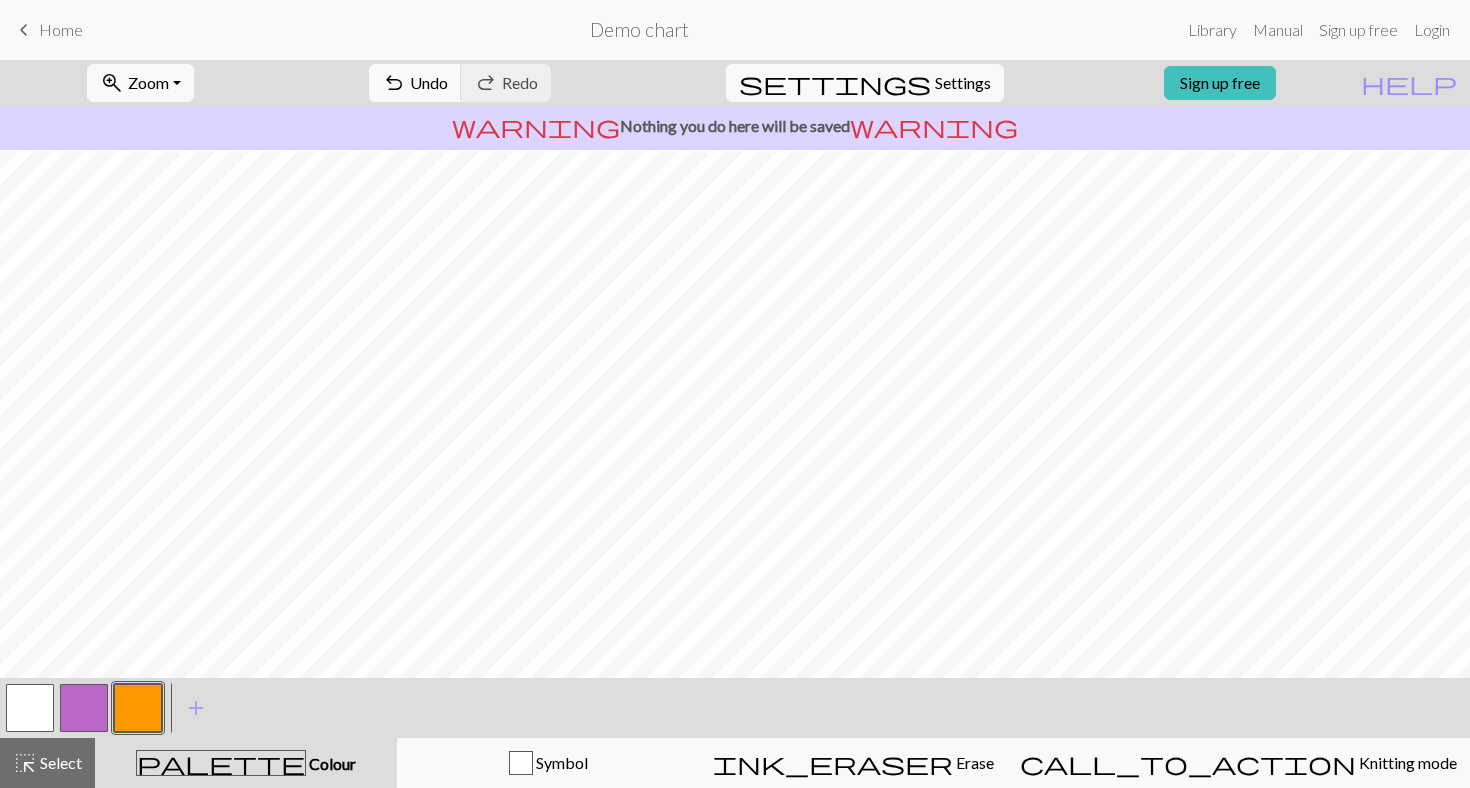 scroll, scrollTop: 202, scrollLeft: 0, axis: vertical 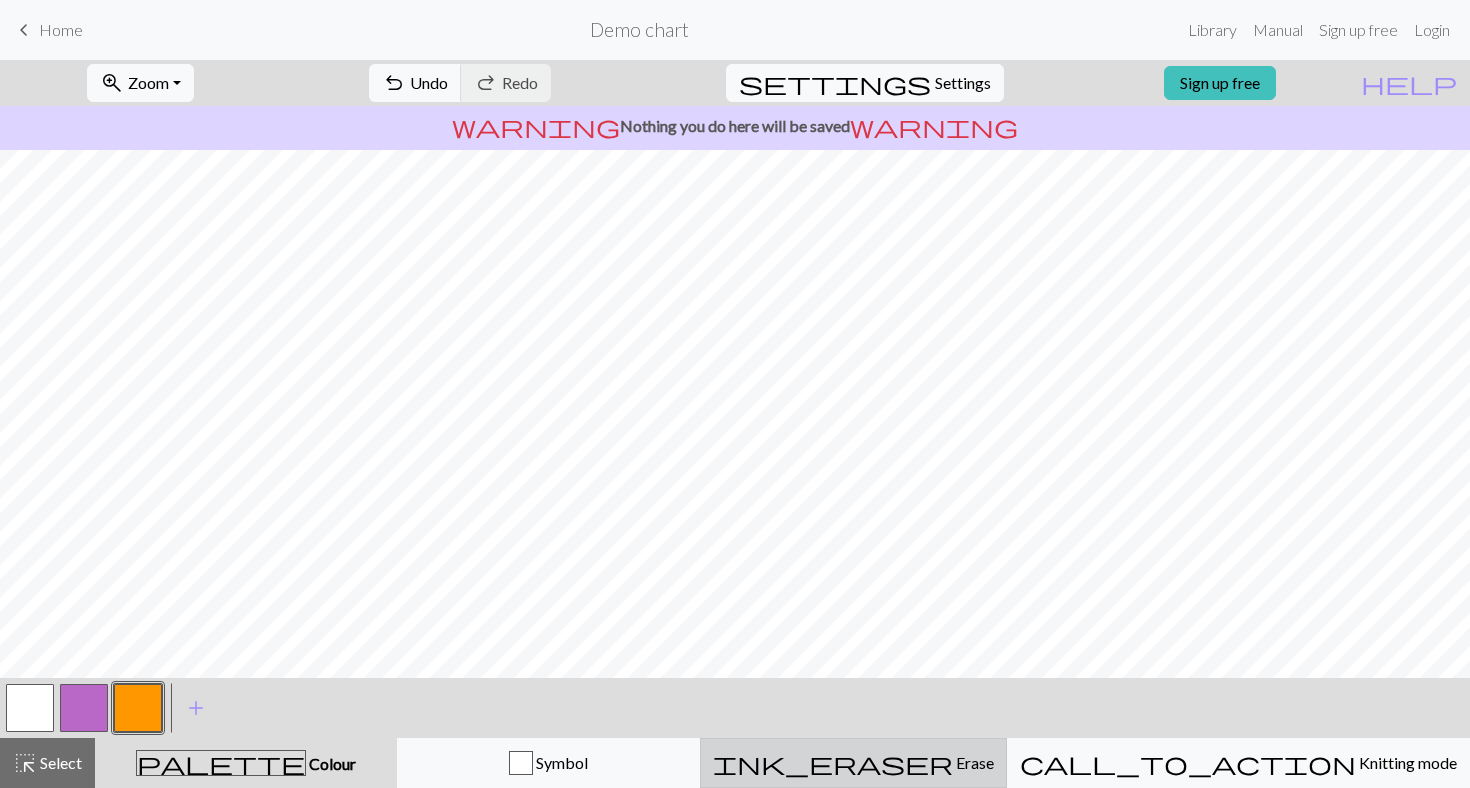 click on "Erase" at bounding box center [973, 762] 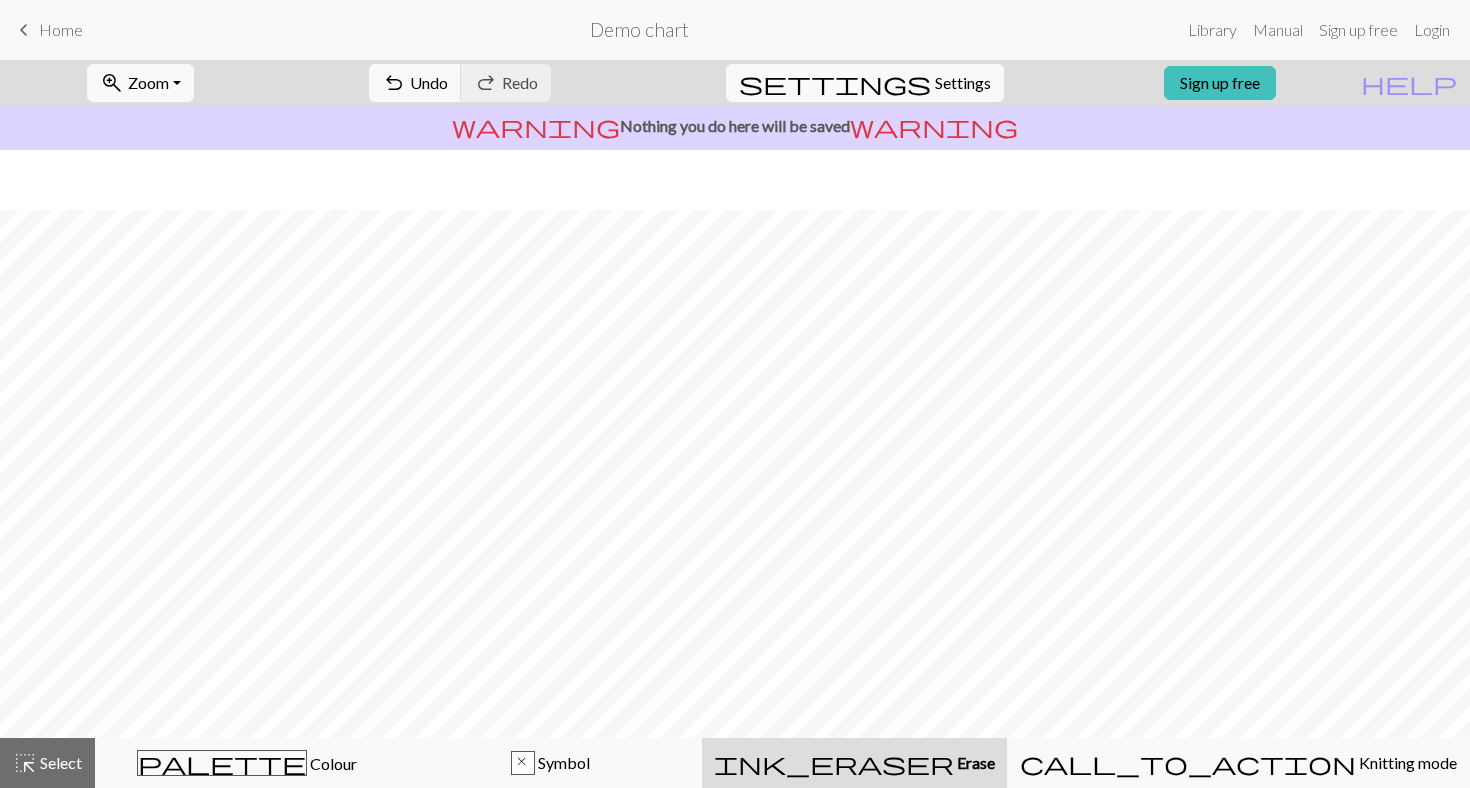 scroll, scrollTop: 142, scrollLeft: 0, axis: vertical 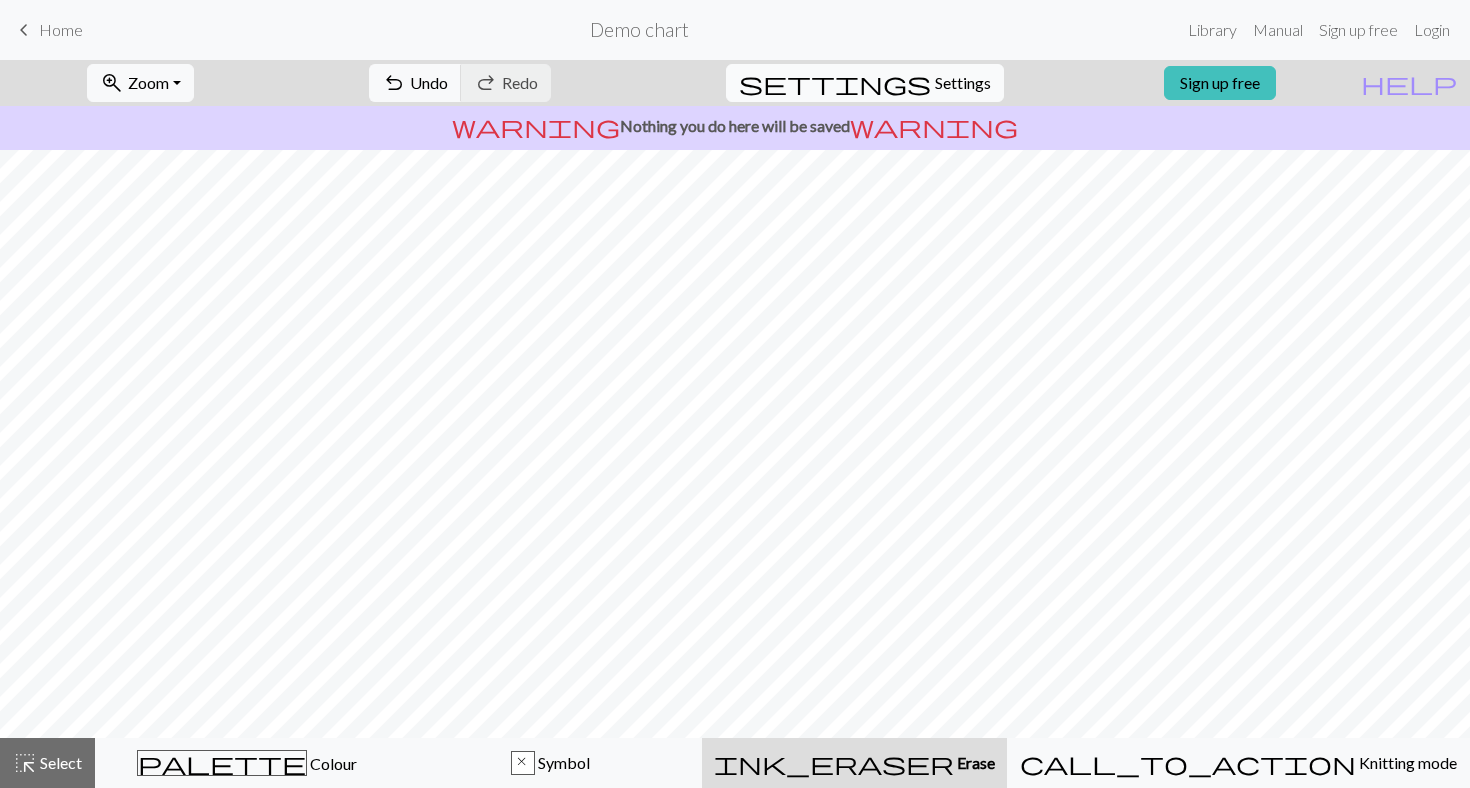 click on "settings  Settings" at bounding box center (865, 83) 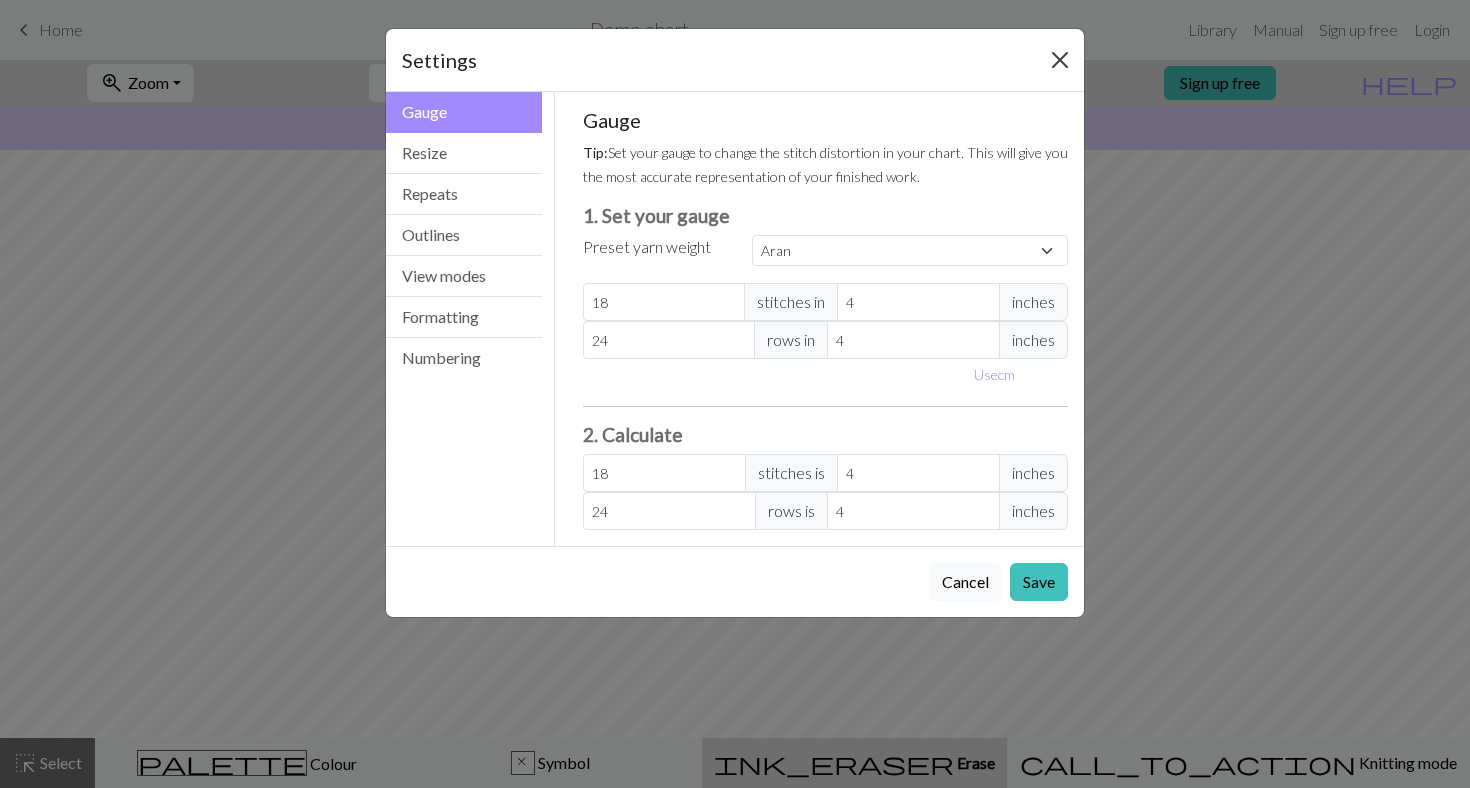 click at bounding box center [1060, 60] 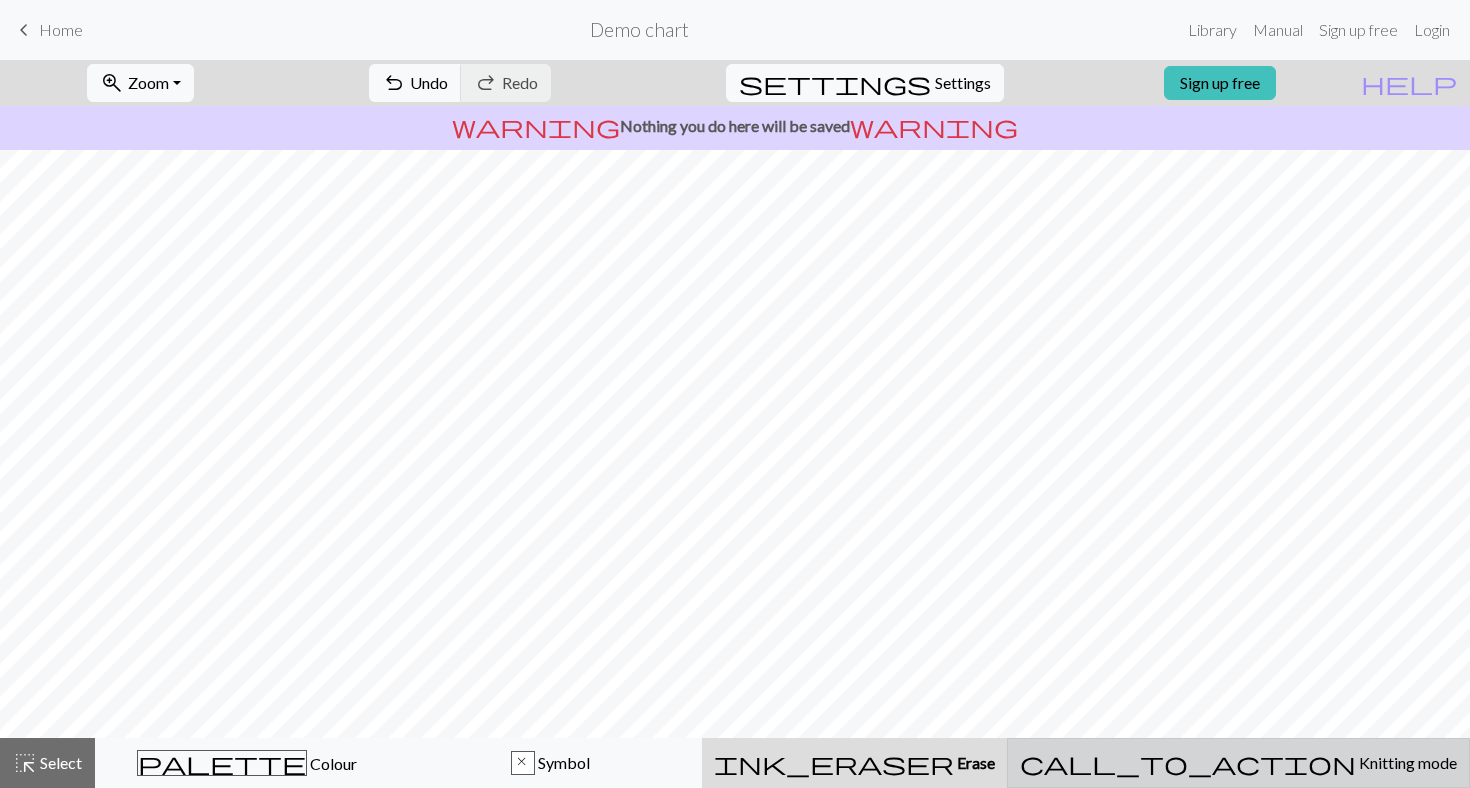 scroll, scrollTop: 0, scrollLeft: 0, axis: both 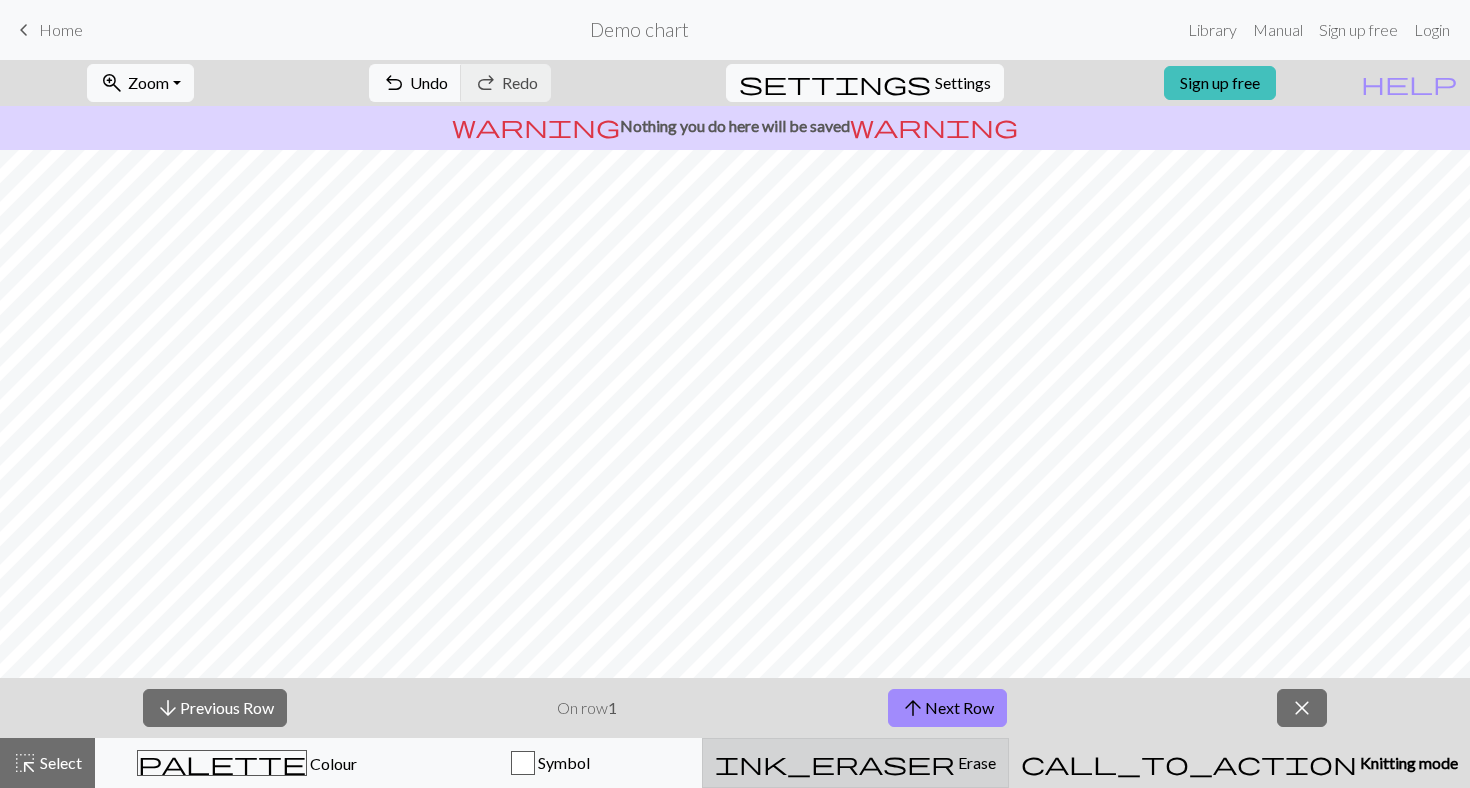 click on "ink_eraser   Erase   Erase" at bounding box center (855, 763) 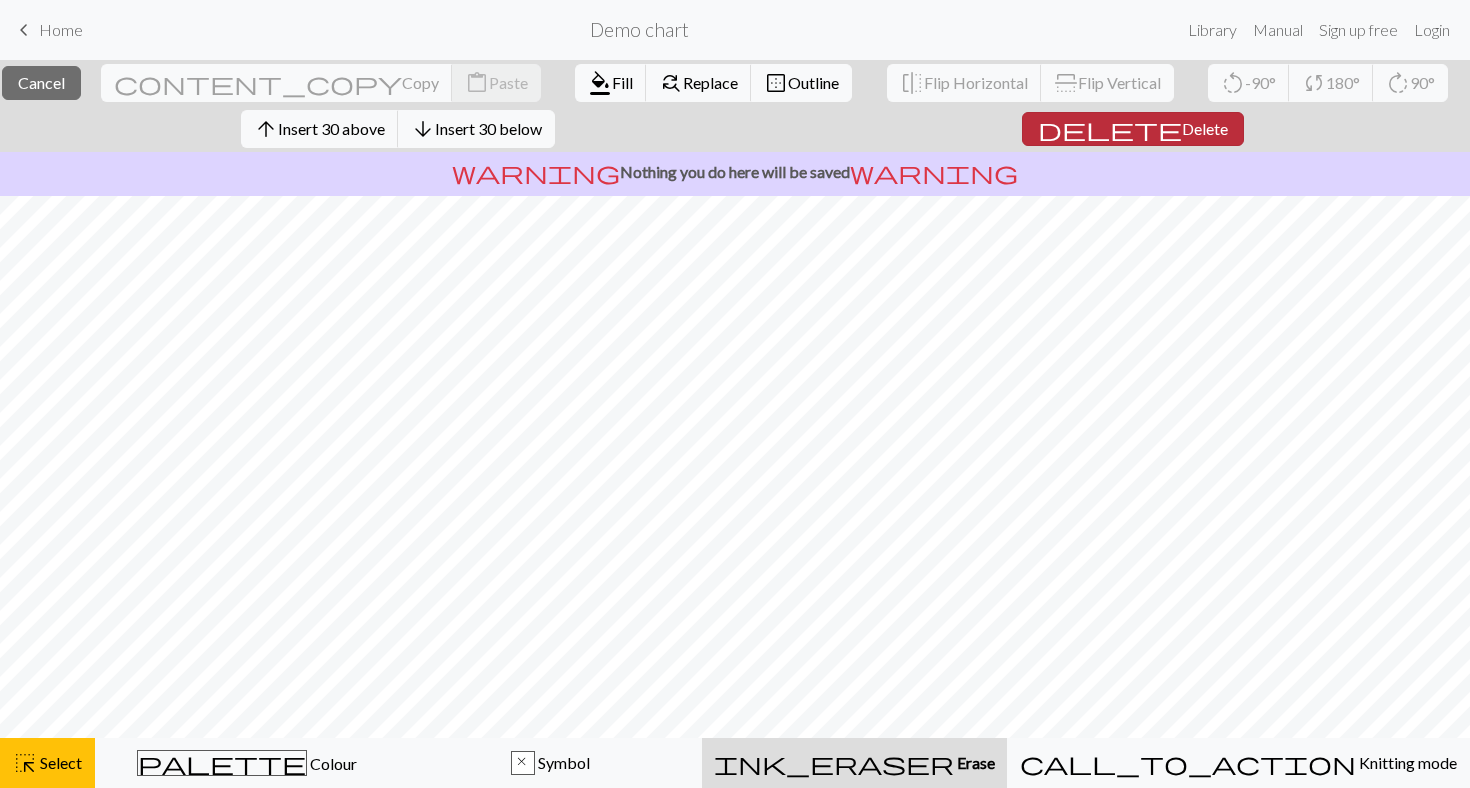 click on "delete  Delete" at bounding box center [1133, 129] 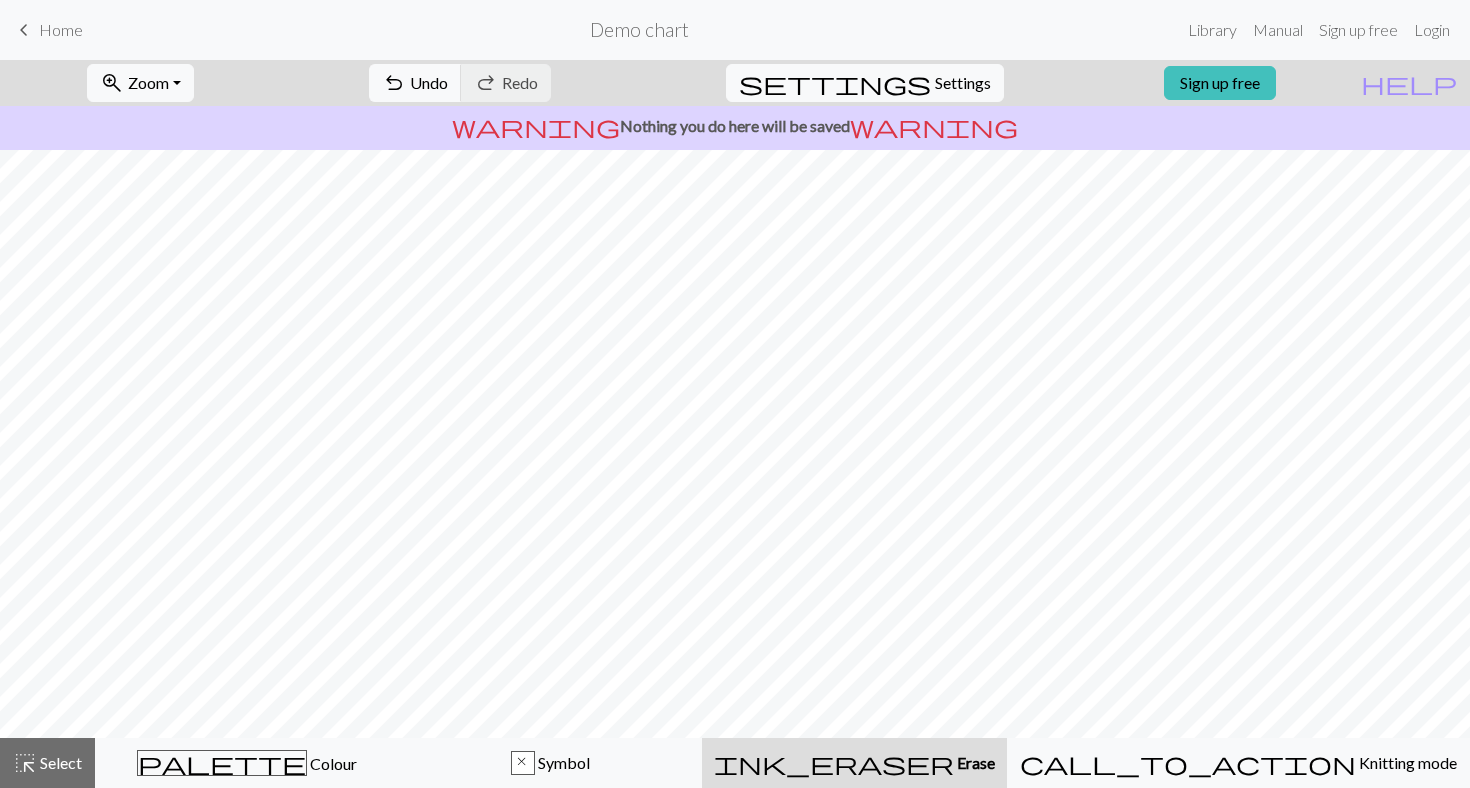 scroll, scrollTop: 0, scrollLeft: 0, axis: both 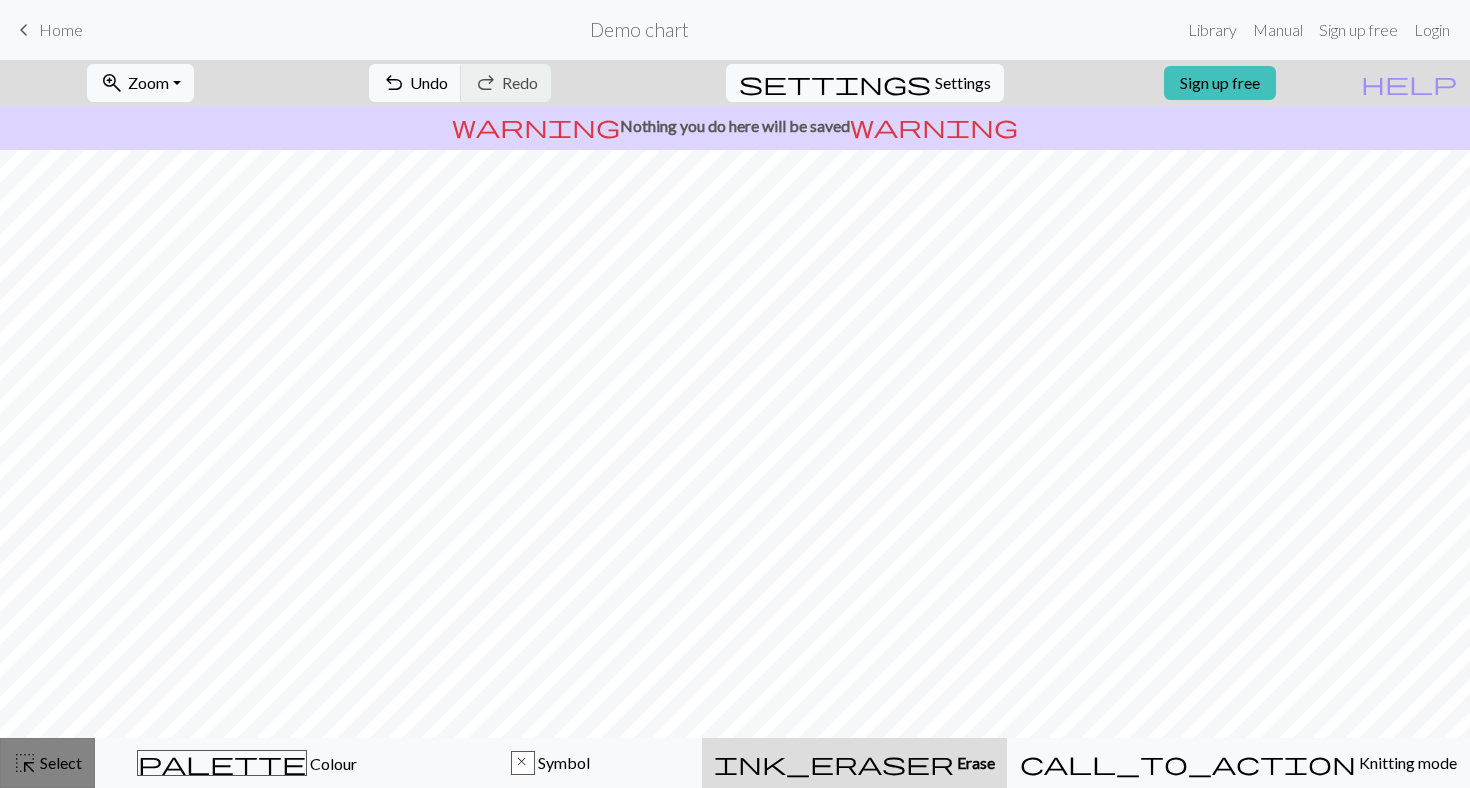 click on "highlight_alt" at bounding box center [25, 763] 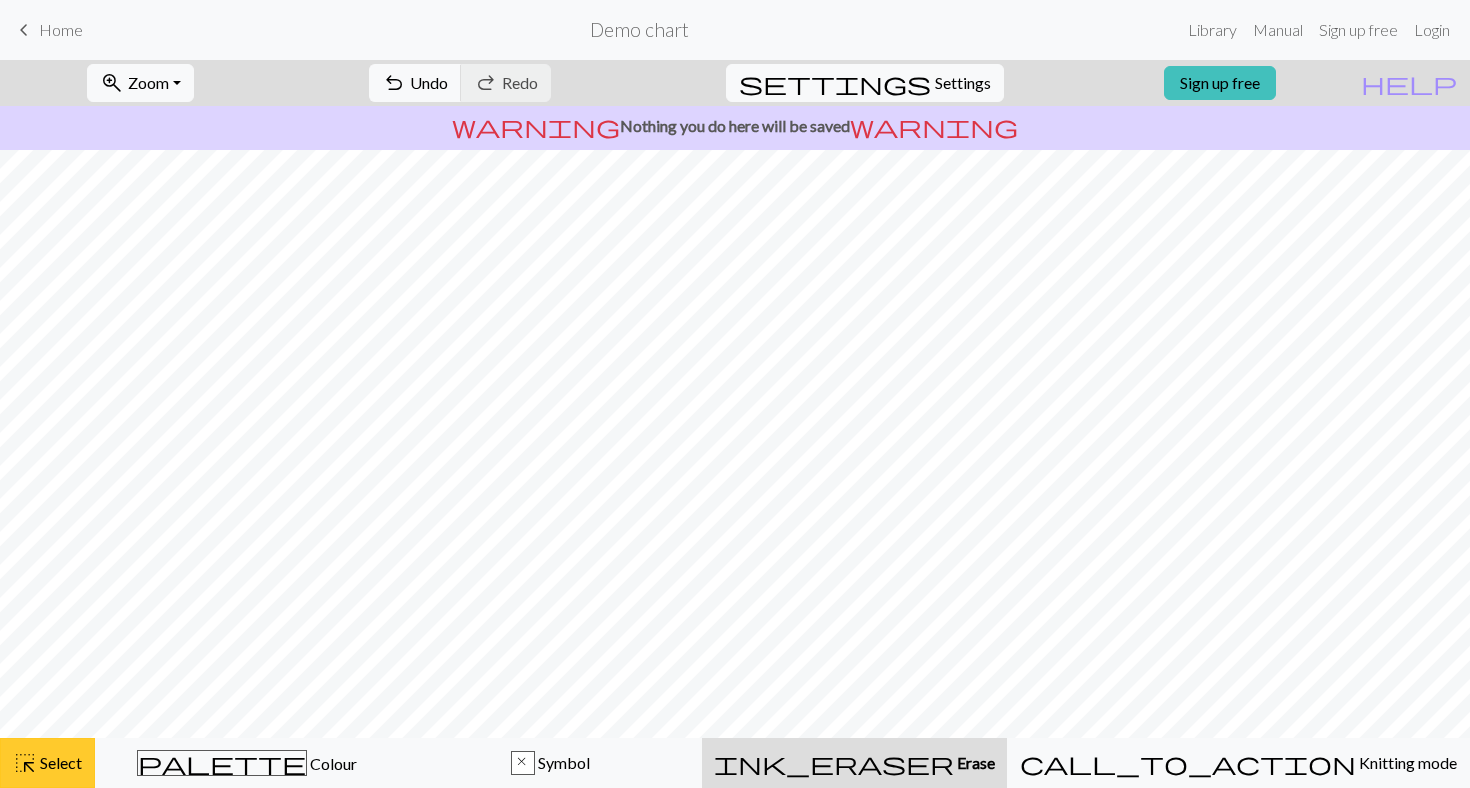click on "Select" at bounding box center (59, 762) 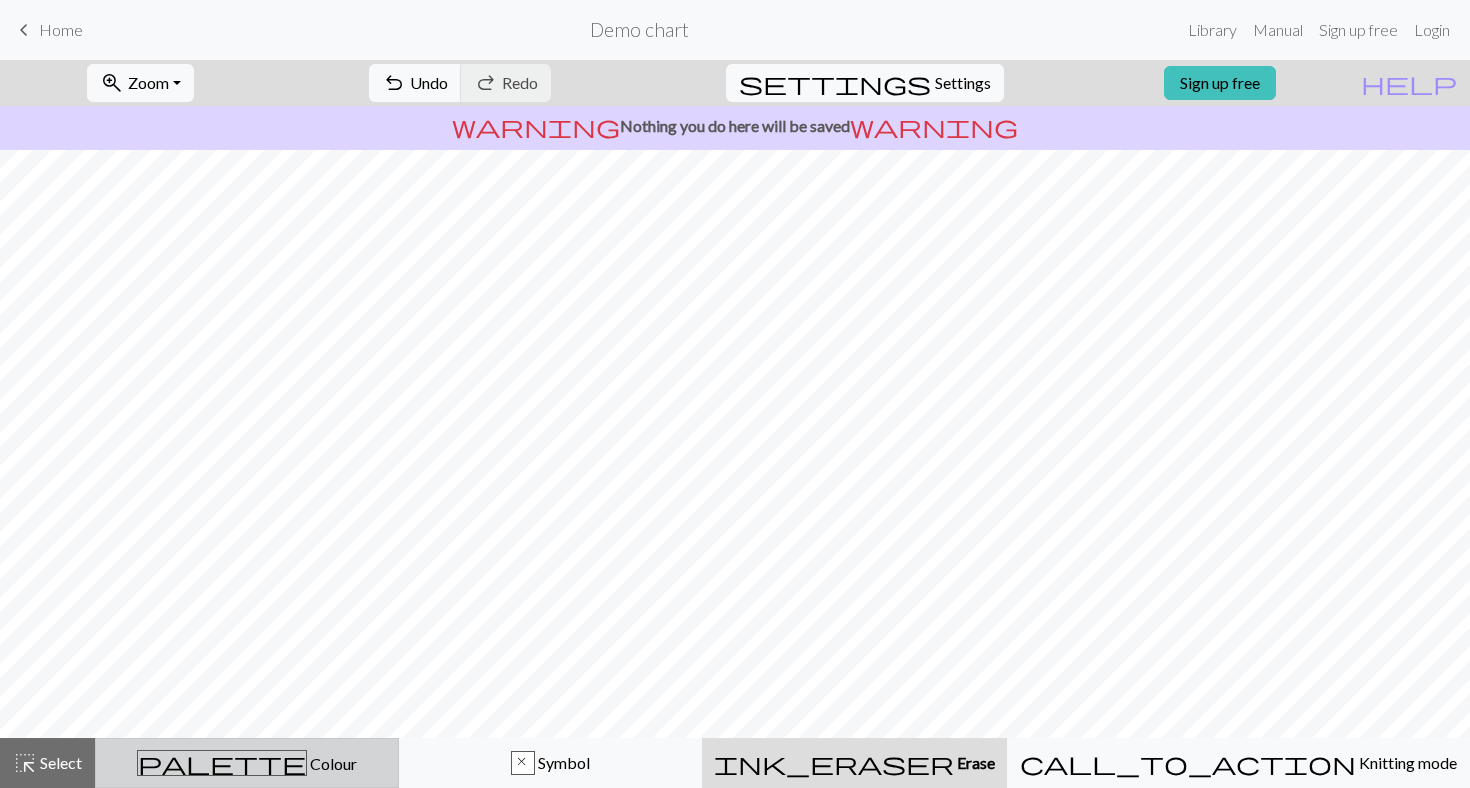 click on "palette   Colour   Colour" at bounding box center [247, 763] 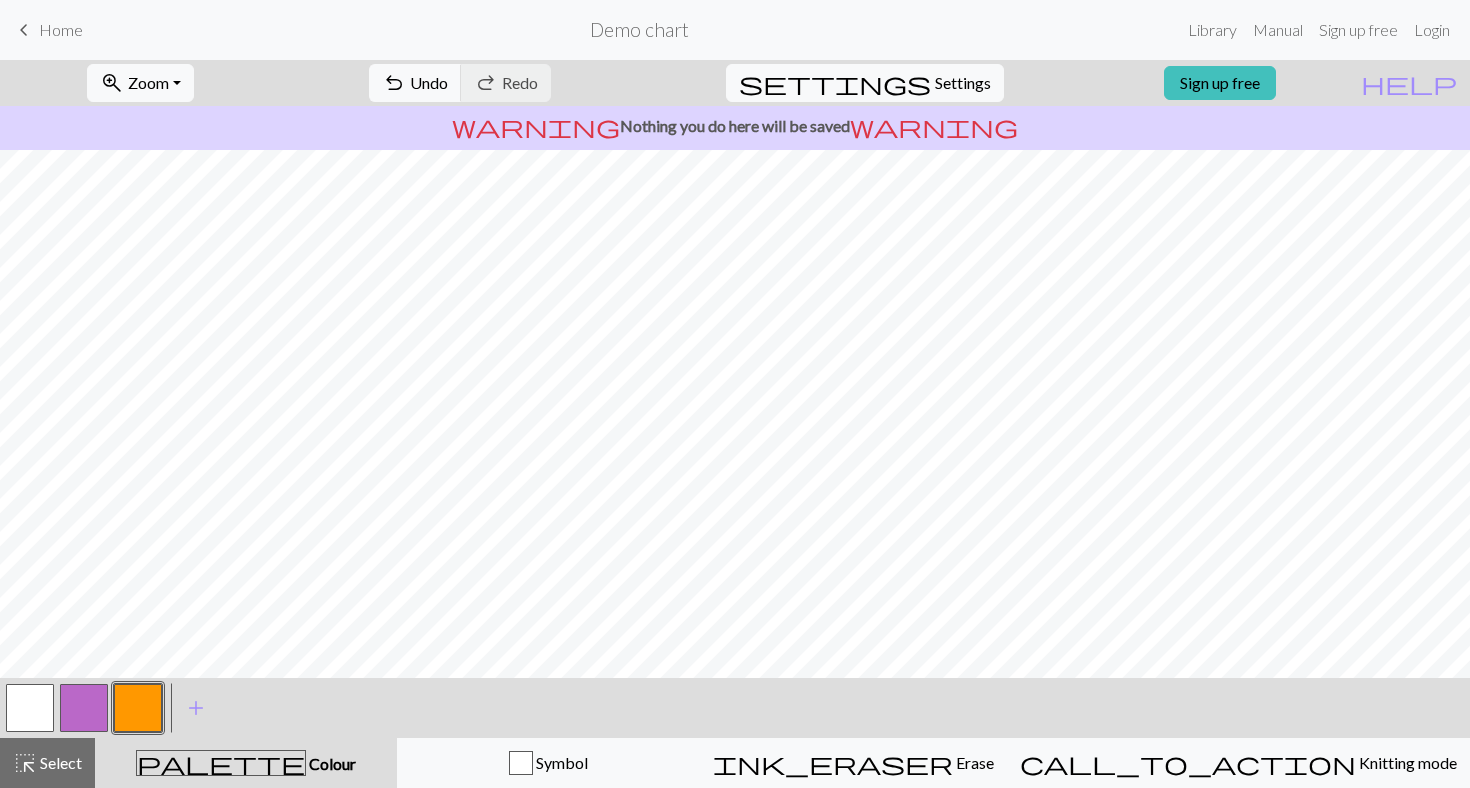 click at bounding box center [84, 708] 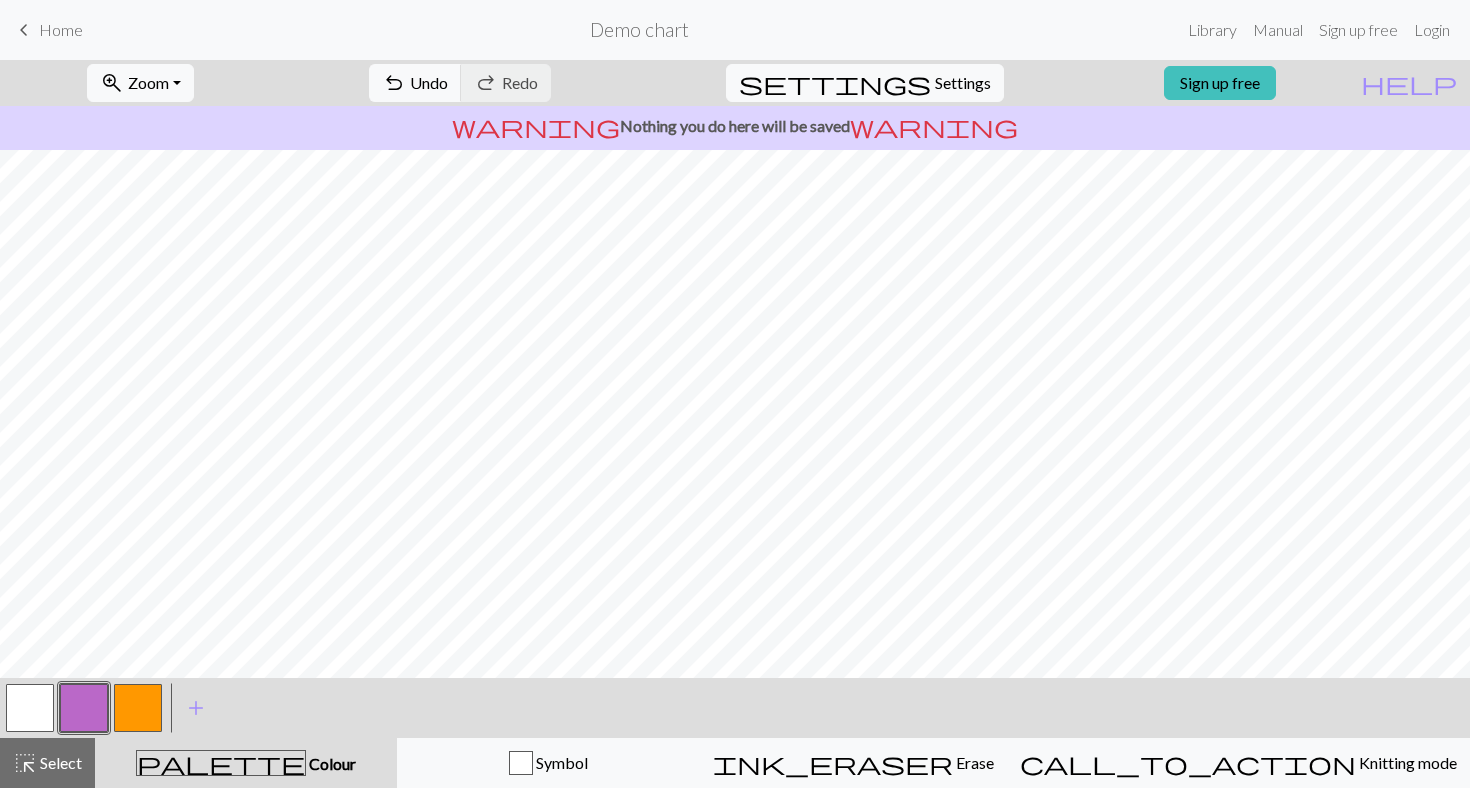 click at bounding box center [30, 708] 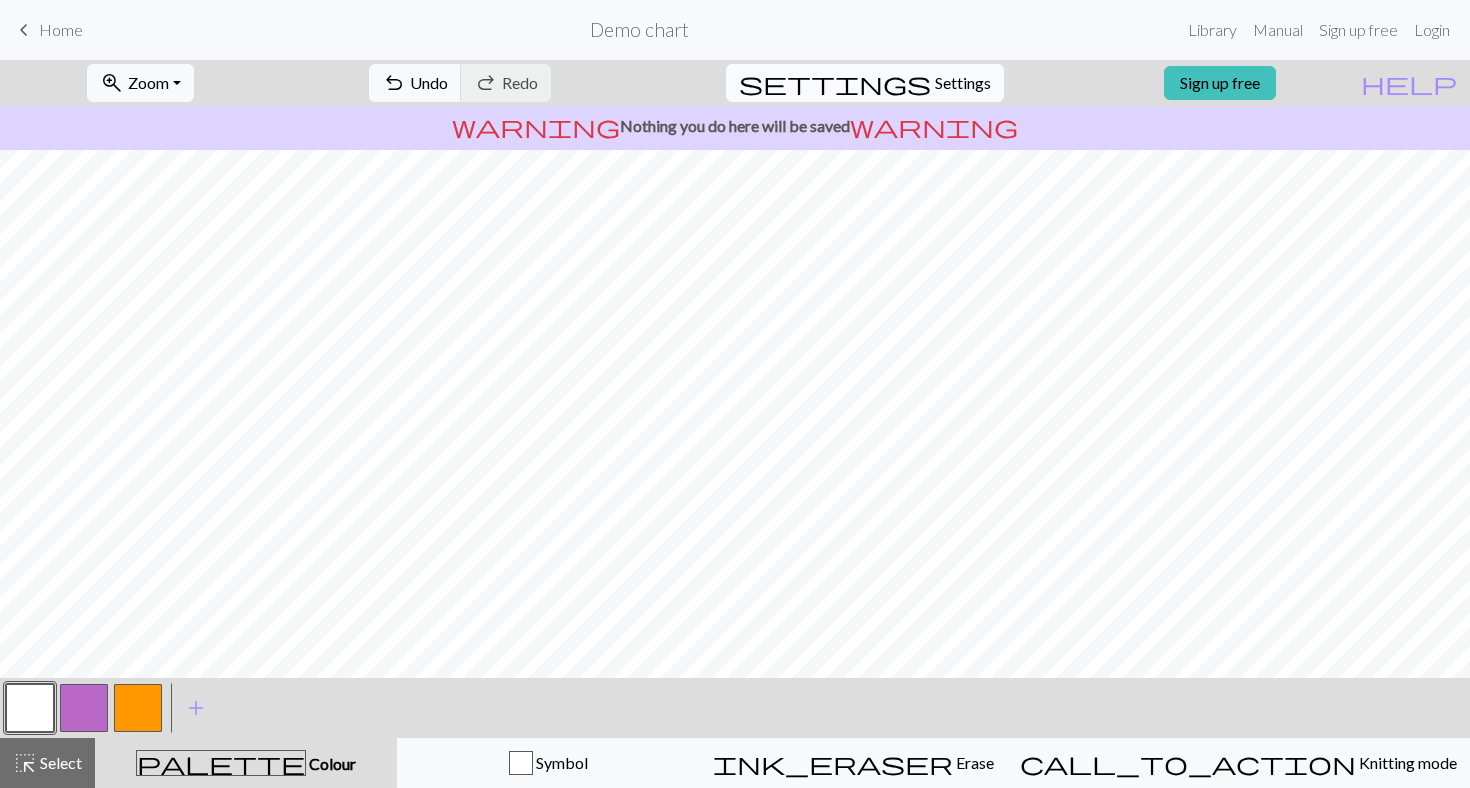 click on "Settings" at bounding box center [963, 83] 